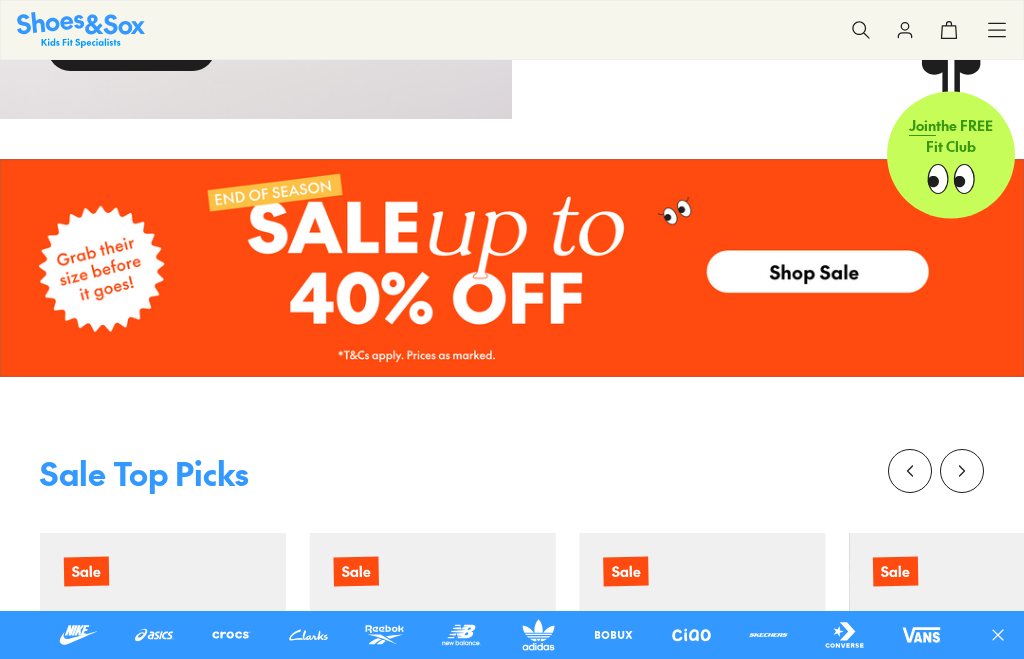 scroll, scrollTop: 2506, scrollLeft: 0, axis: vertical 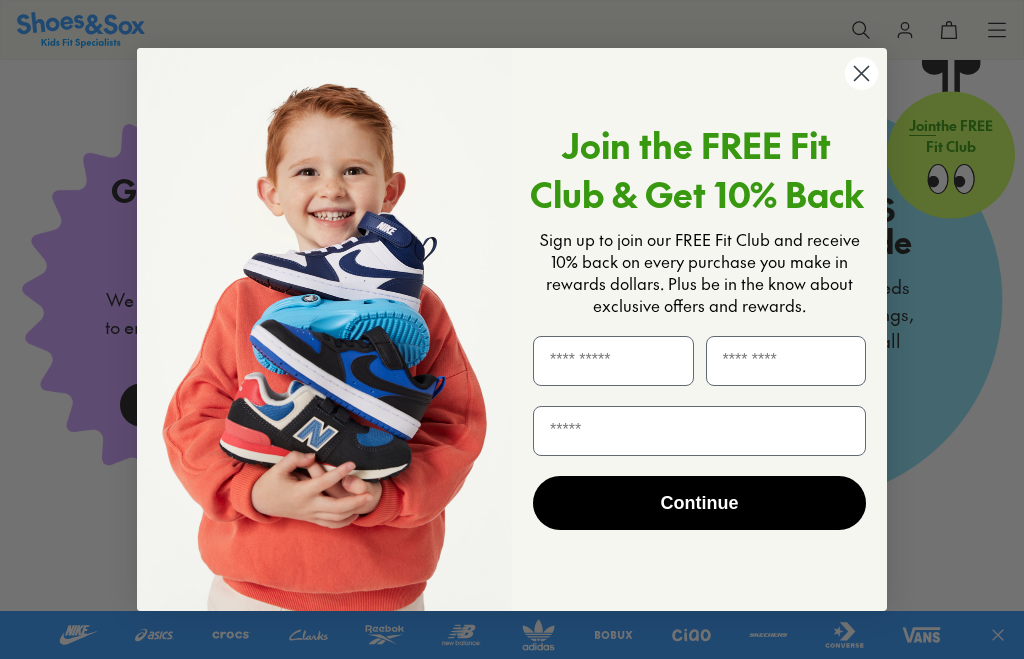 click 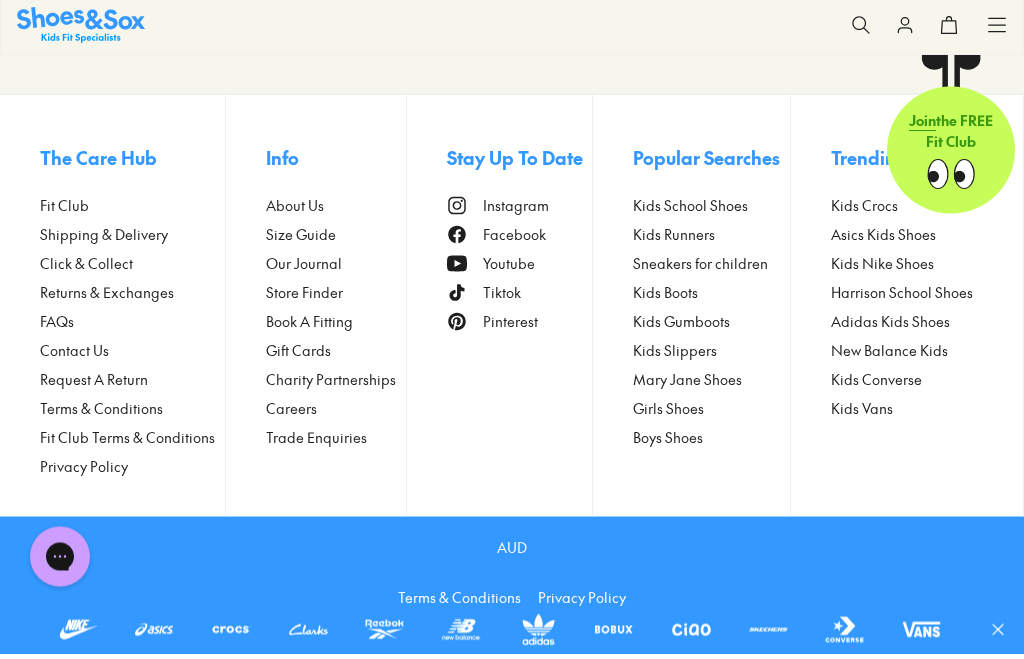 scroll, scrollTop: 5340, scrollLeft: 0, axis: vertical 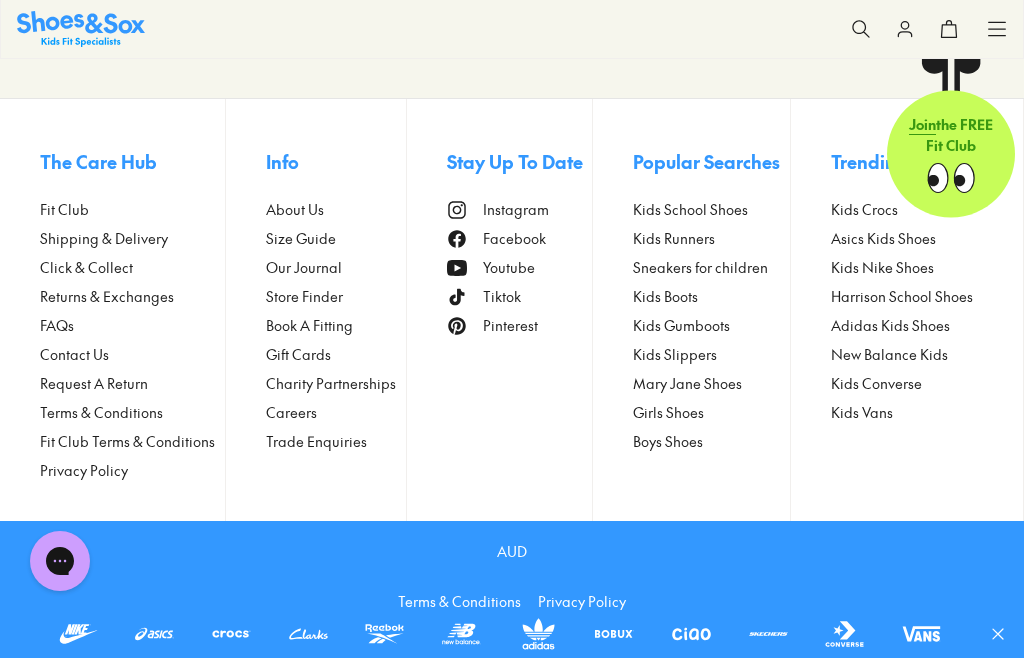 click on "Returns & Exchanges" at bounding box center [107, 297] 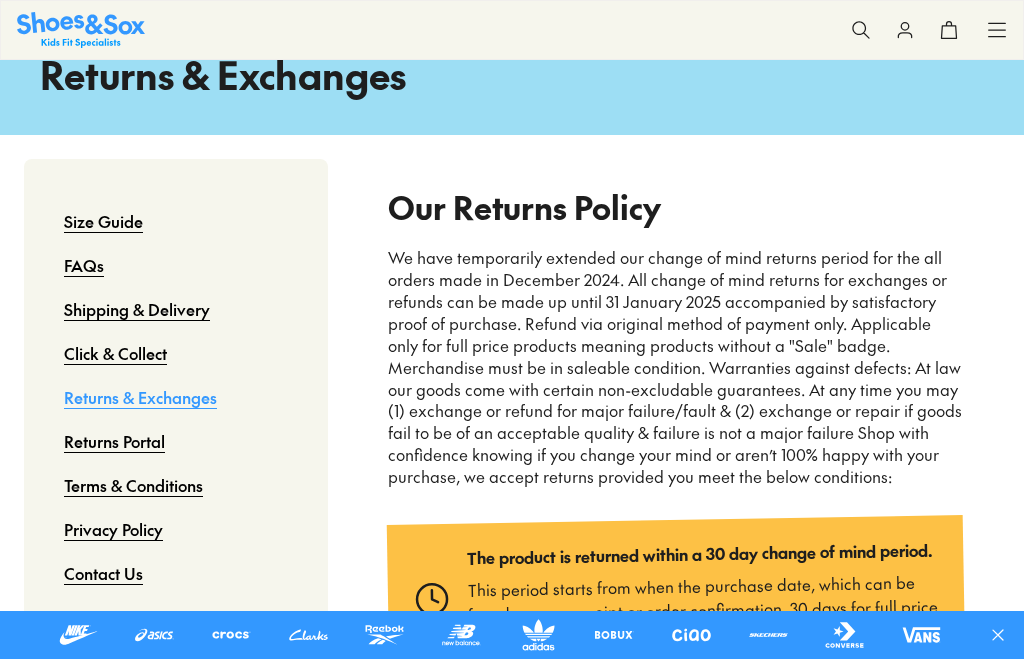 scroll, scrollTop: 0, scrollLeft: 0, axis: both 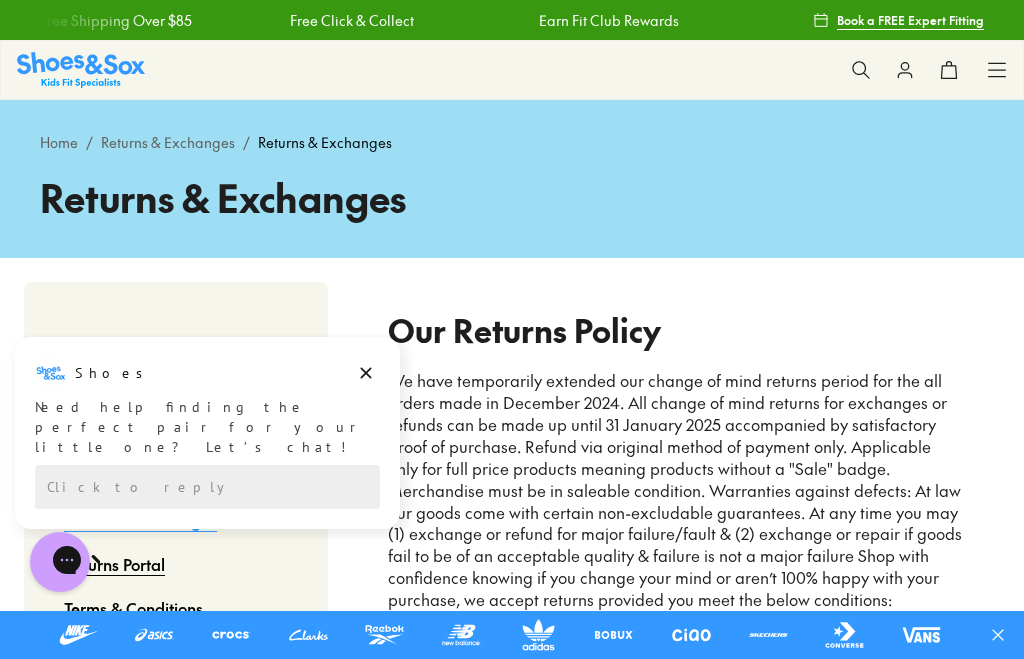 click on "Home" at bounding box center [59, 142] 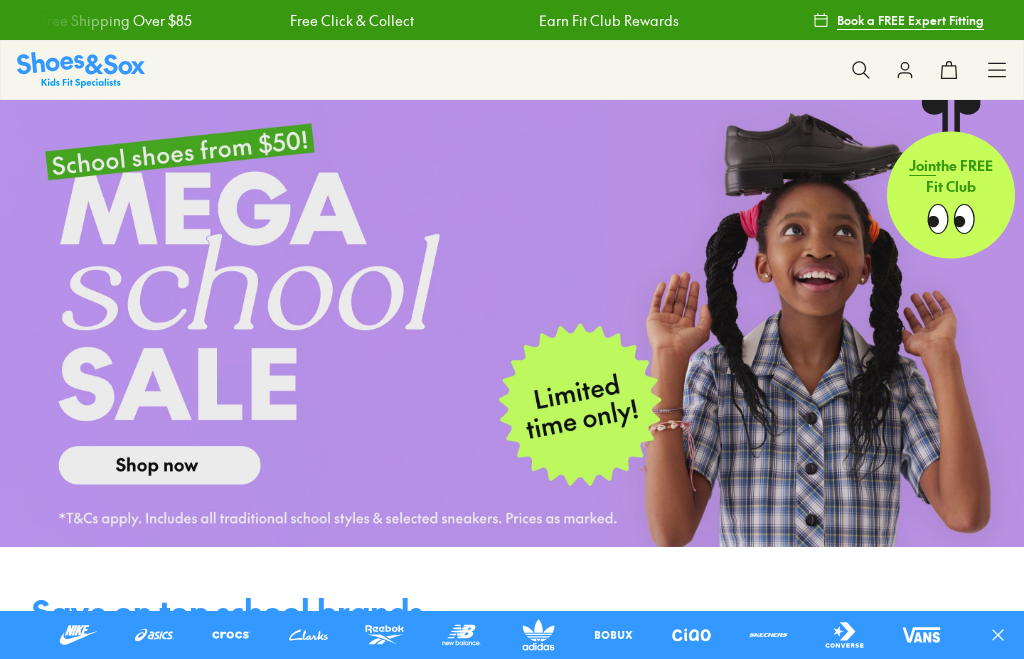 scroll, scrollTop: 0, scrollLeft: 0, axis: both 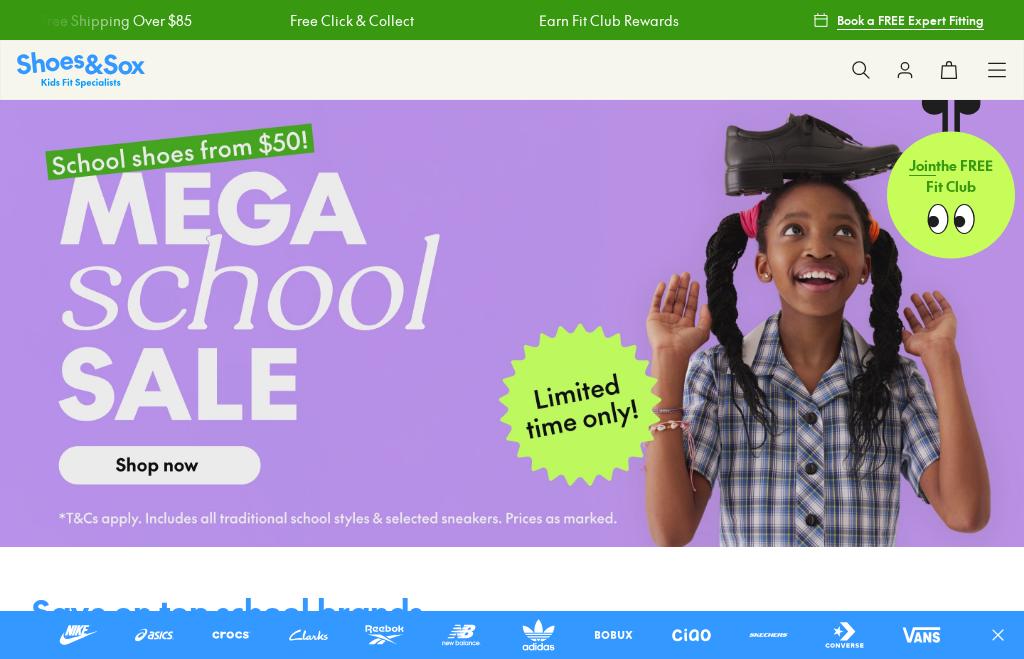 click 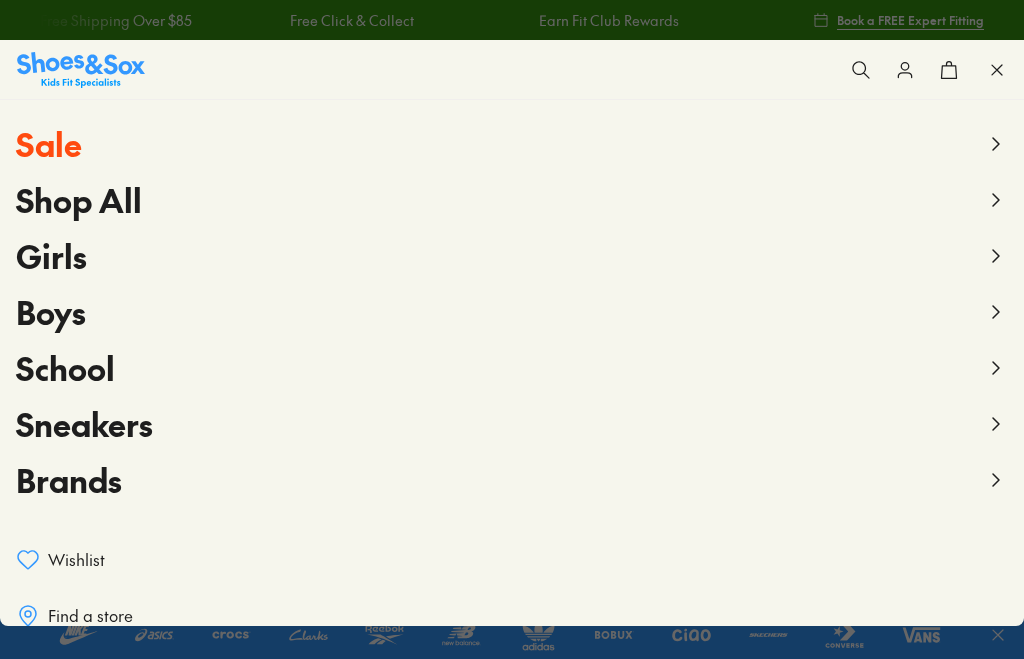 scroll, scrollTop: 0, scrollLeft: 0, axis: both 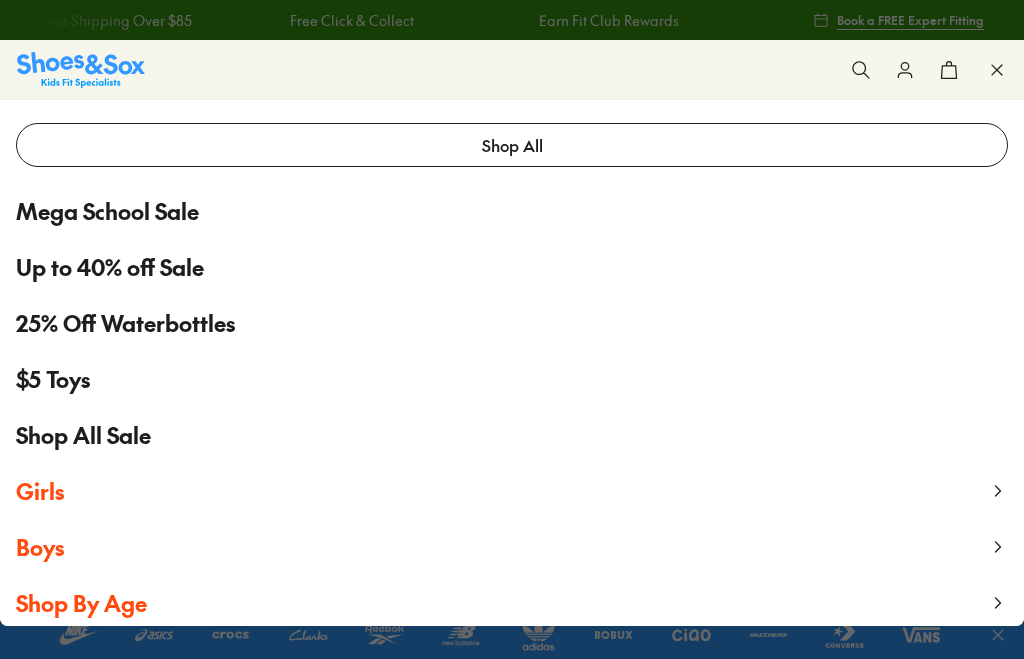 click on "Shop All Sale" at bounding box center (83, 435) 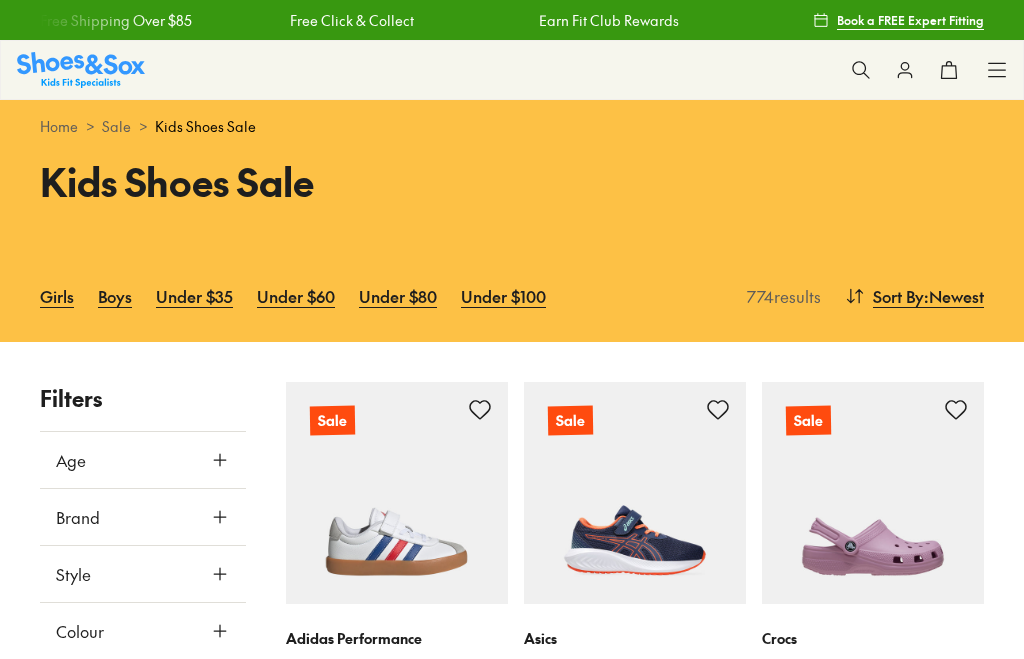 scroll, scrollTop: 39, scrollLeft: 0, axis: vertical 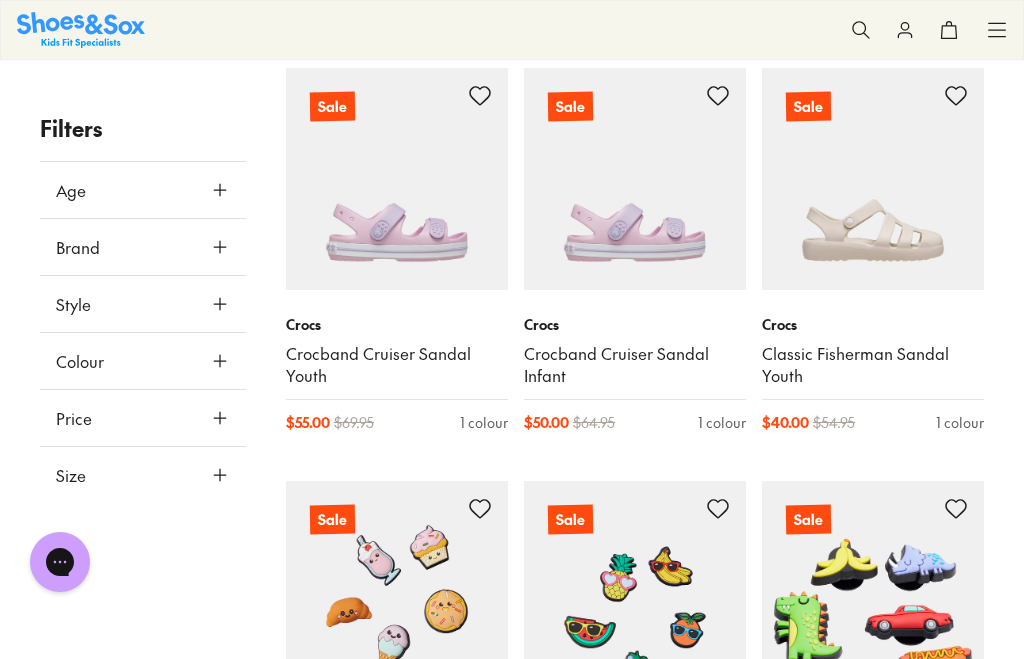 click on "Brand" at bounding box center (78, 247) 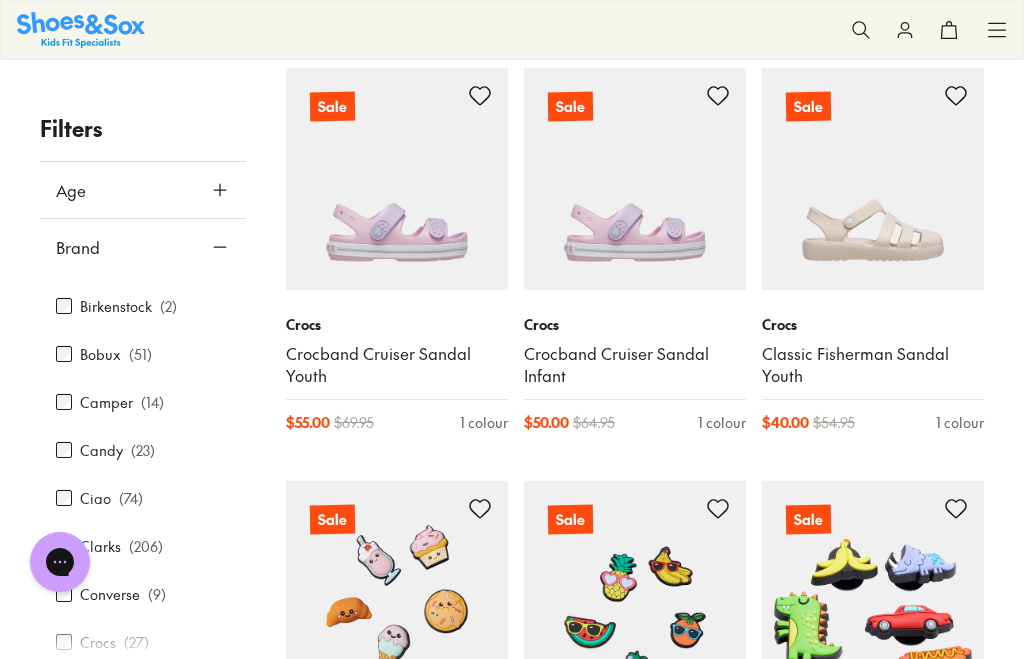 scroll, scrollTop: 178, scrollLeft: 0, axis: vertical 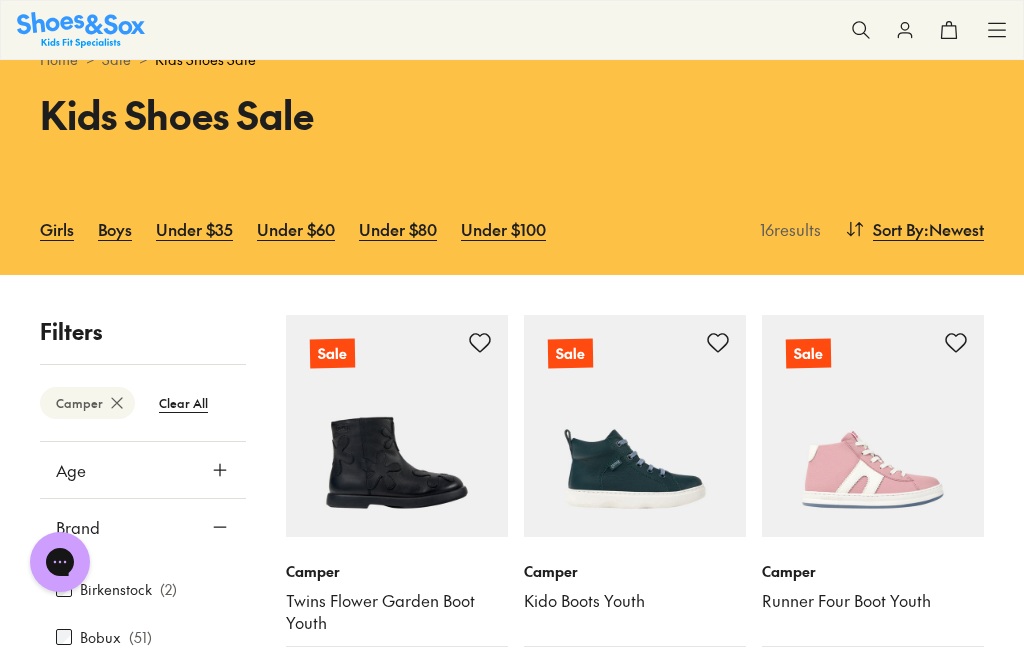 click at bounding box center (635, 426) 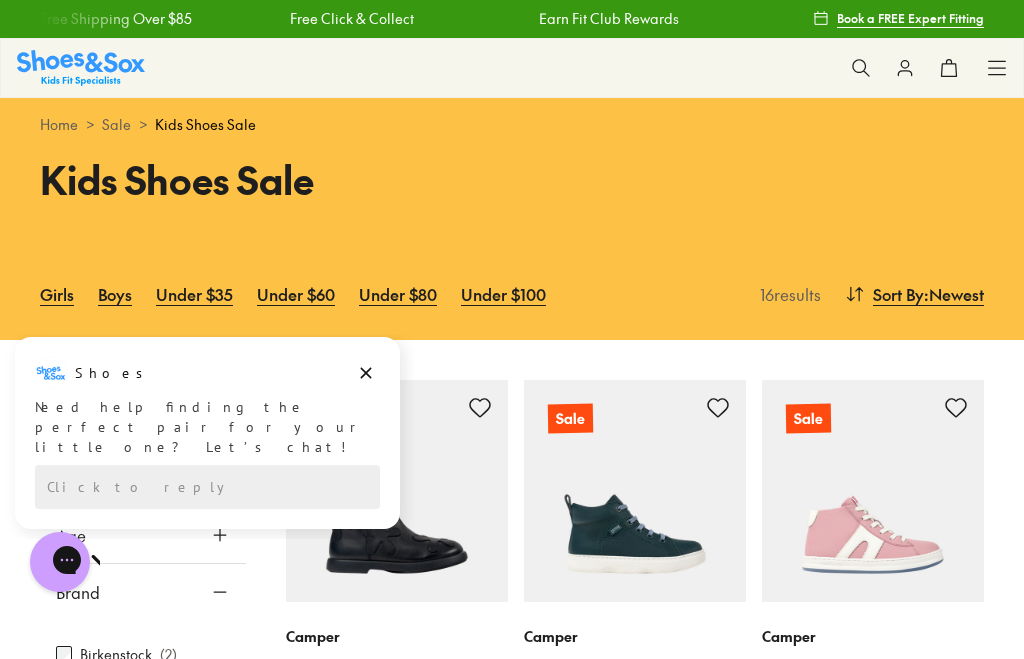 scroll, scrollTop: 0, scrollLeft: 0, axis: both 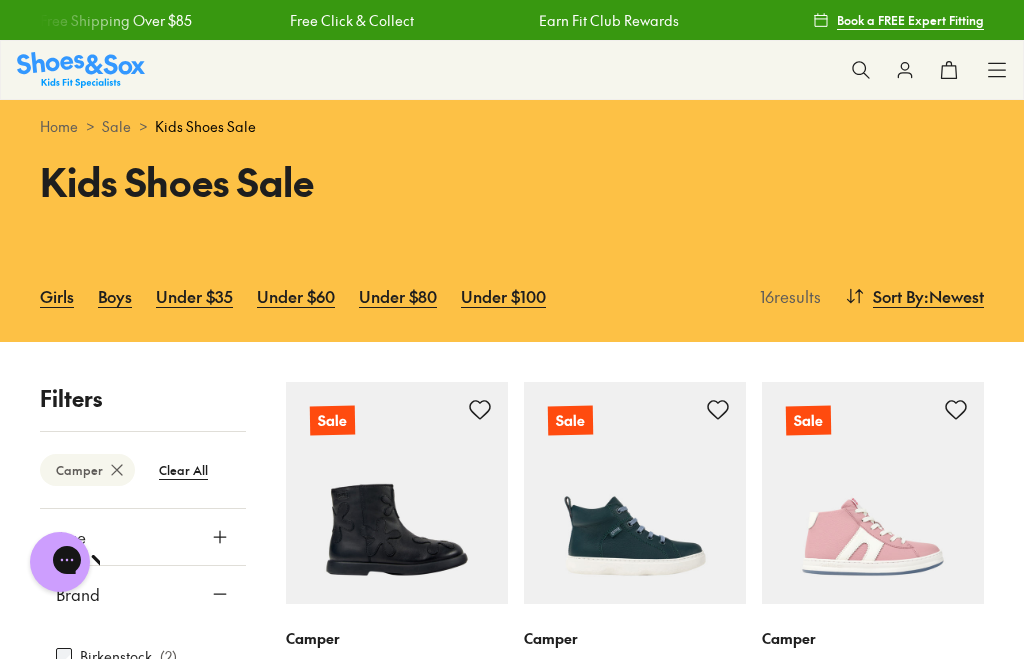 click on "Filters Camper   Clear All Age Infant/Toddler Youth ( 14 ) Junior Senior Pre Walker Adult Brand Adidas Originals ( 10 ) Adidas Performance ( 19 ) Agatha Ruiz De La Prada ( 5 ) Asics ( 40 ) Birkenstock ( 2 ) Bobux ( 51 ) Camper ( 14 ) Candy ( 23 ) Ciao ( 74 ) Clarks ( 206 ) Converse ( 9 ) Crocs ( 27 ) Garvalin ( 2 ) Harrison ( 1 ) Jett Jones ( 1 ) Kicks ( 19 ) Miss Candy ( 2 ) Native ( 1 ) New Balance ( 45 ) Nike ( 68 ) Old Soles ( 24 ) Pablosky ( 14 ) Puma ( 5 ) Reebok ( 49 ) Roc ( 11 ) Skechers ( 33 ) Surefit ( 3 ) Teva ( 8 ) Vans ( 2 ) Walnut ( 4 ) Style Sneakers Sport Sandals ( 7 ) Boots ( 7 ) Beach Sandals Shoes Prewalker School Gumboots Slippers Accessories Colour Black ( 1 ) Pink ( 2 ) White ( 2 ) Blue ( 2 ) Navy ( 1 ) Purple ( 2 ) Neutrals Brown ( 1 ) Grey Red Multi Colour ( 1 ) Beige Green ( 2 ) Silver Gold Yellow Light Blue Orange Light Purple Light Pink Tan Price Min $ 15 Max $ 120 Size EU UK US 0-12 Months 17 18 19 20 1-3 Years 21 22 23 24 25 26 27 3-8 Years 28 29 30 31 32 33 34 8+ Years 35 36 37 $" at bounding box center [512, 1564] 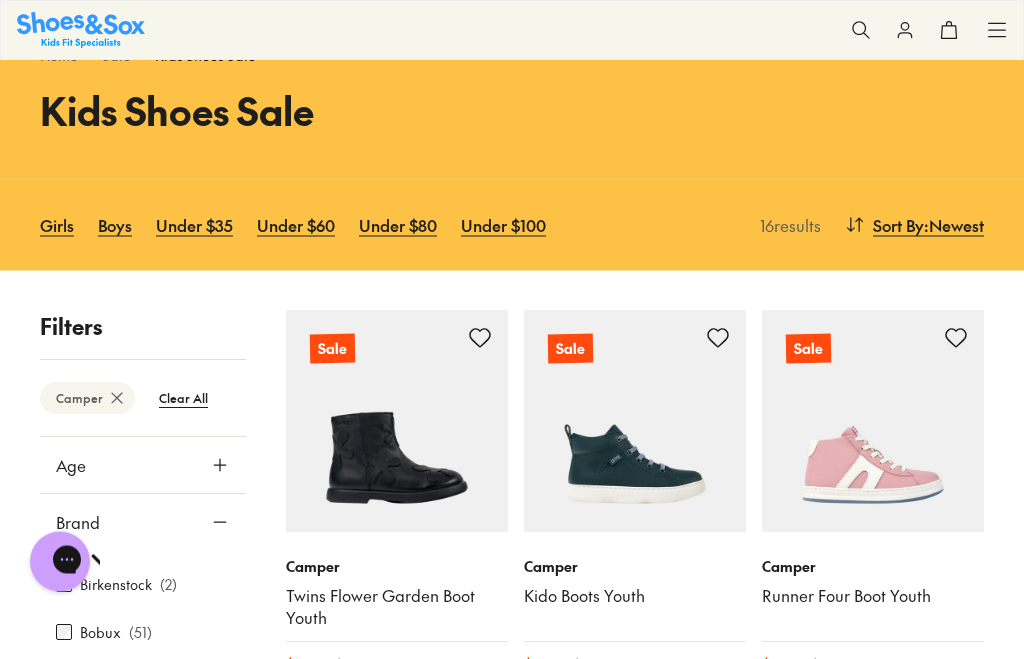 scroll, scrollTop: 72, scrollLeft: 0, axis: vertical 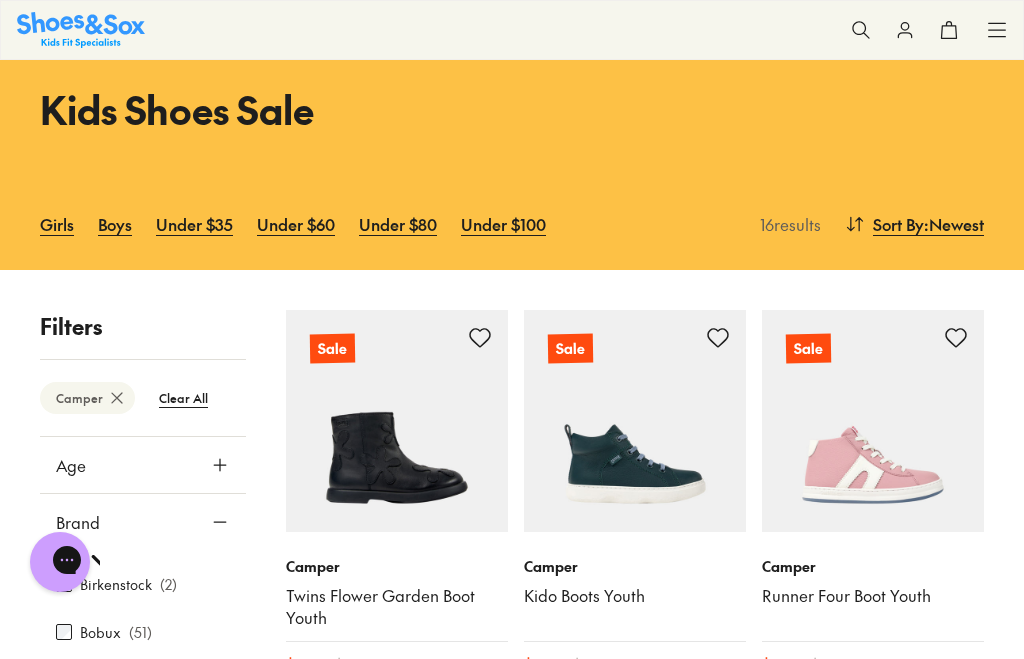 click at bounding box center [397, 421] 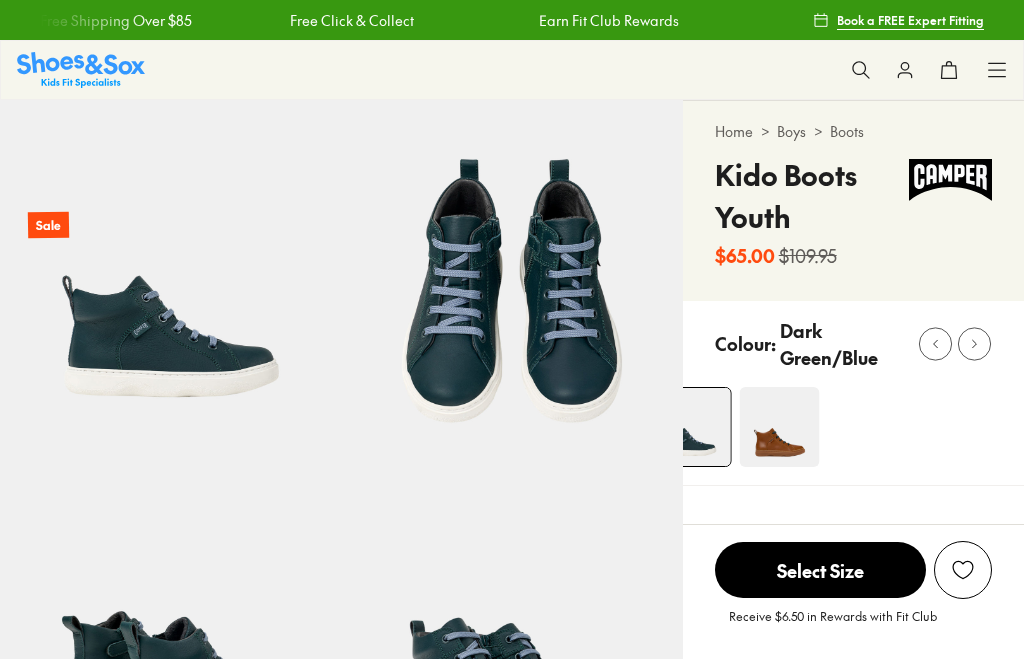 scroll, scrollTop: 152, scrollLeft: 0, axis: vertical 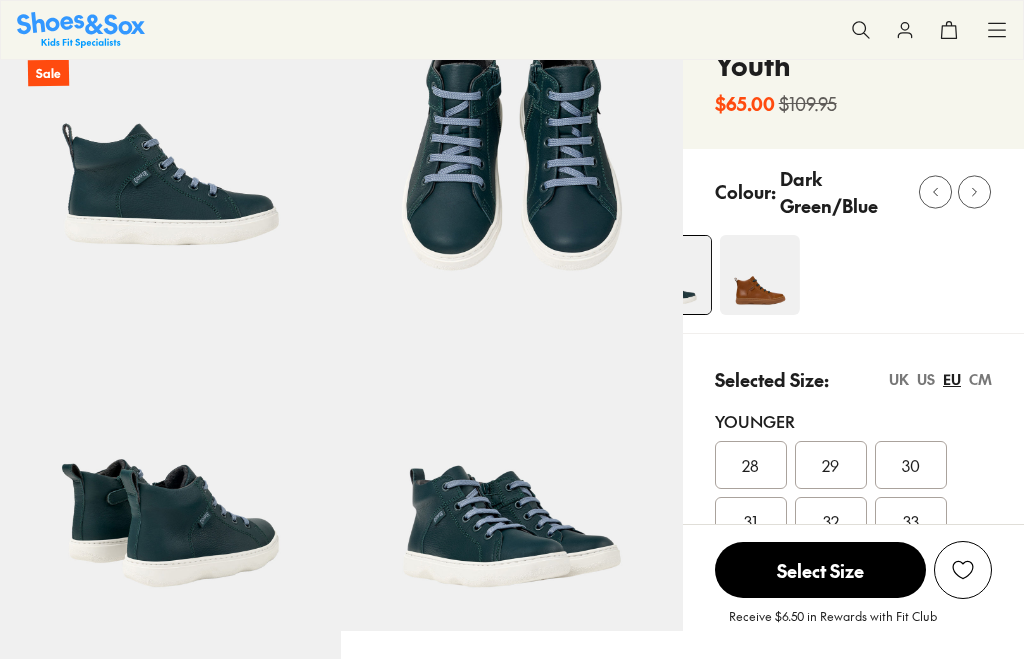 select on "*" 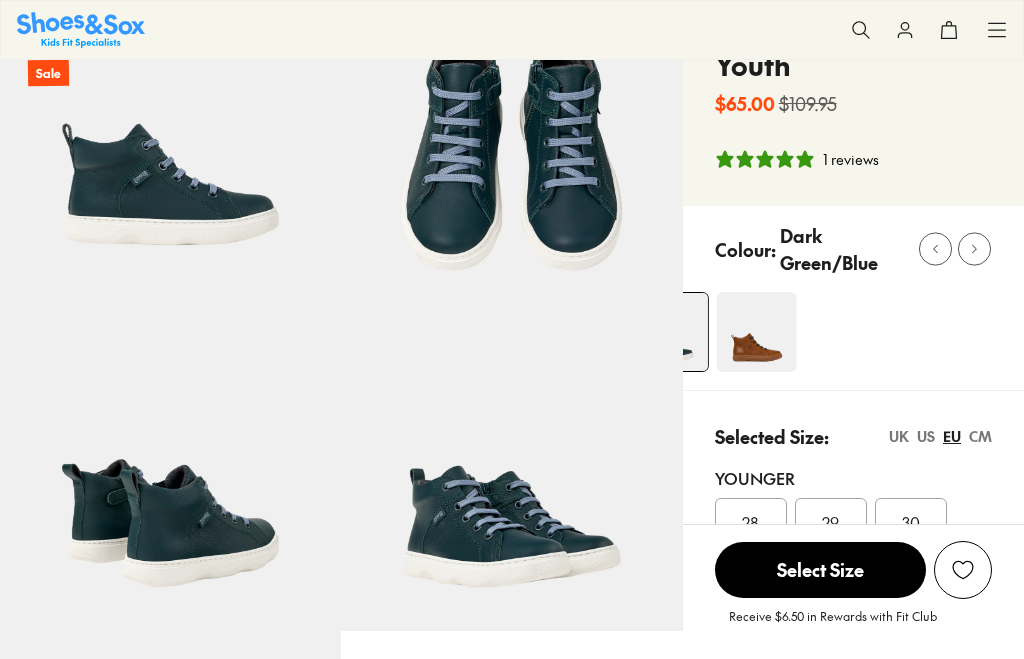 scroll, scrollTop: 412, scrollLeft: 0, axis: vertical 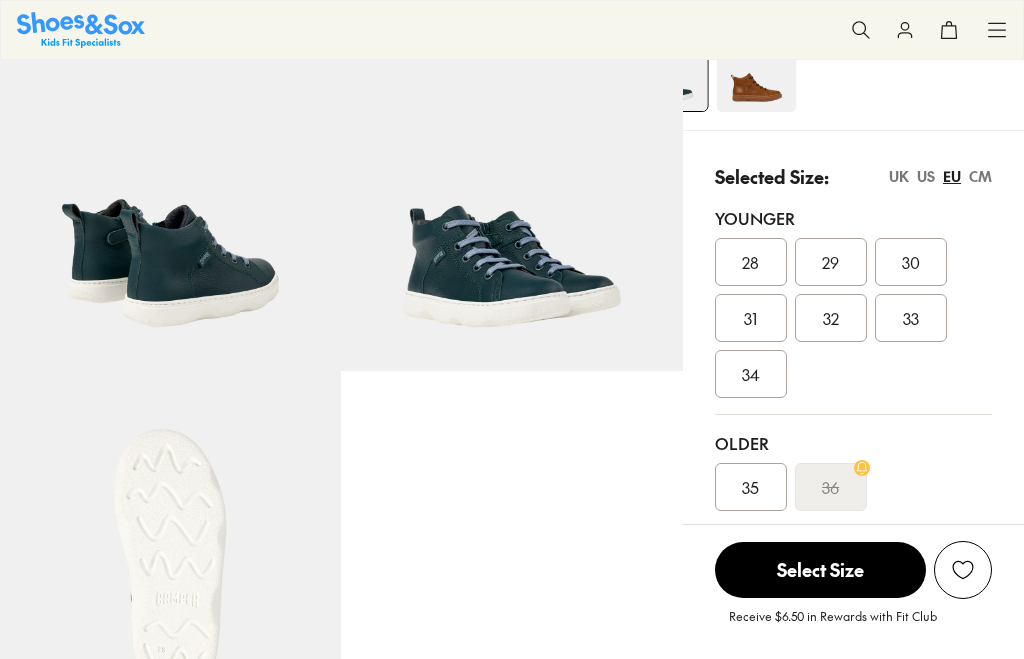 click on "35" at bounding box center [750, 487] 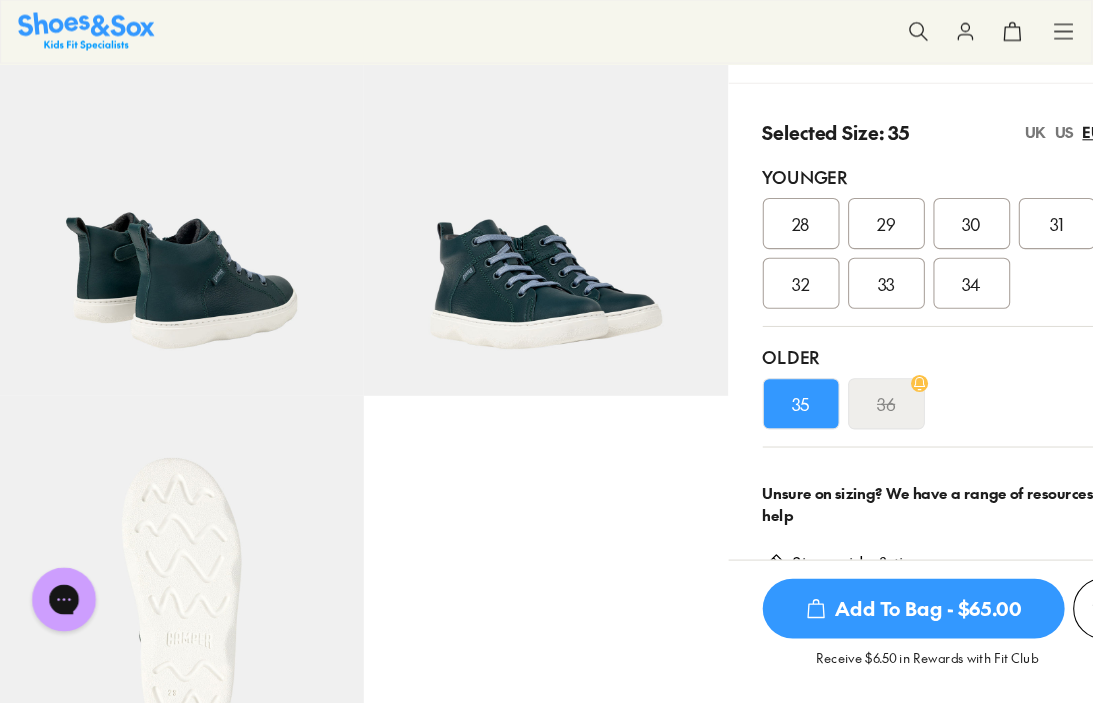 scroll, scrollTop: 414, scrollLeft: 0, axis: vertical 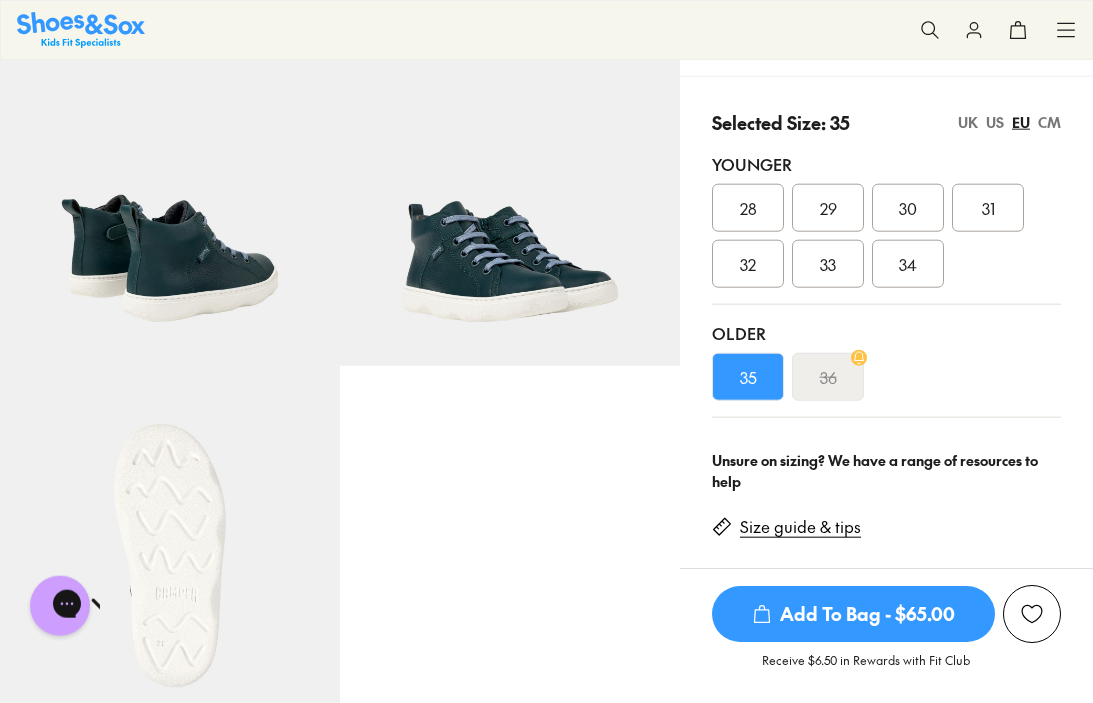 click on "Receive $6.50 in Rewards with Fit Club" at bounding box center (867, 669) 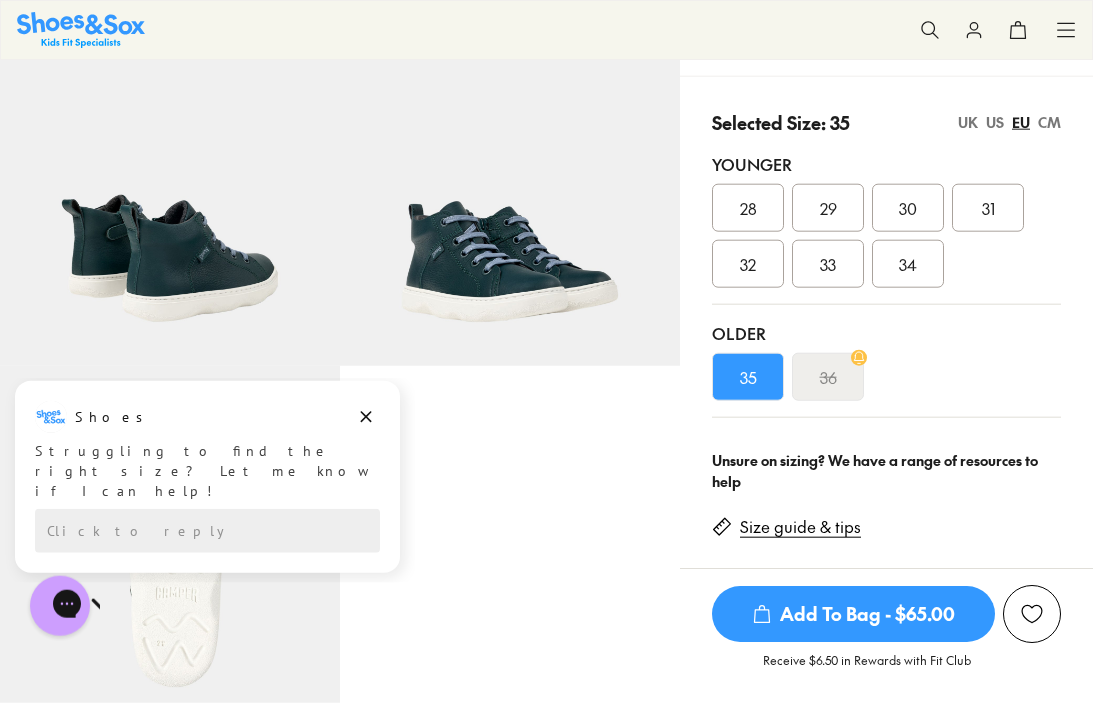 click on "Add To Bag - $65.00" at bounding box center (853, 614) 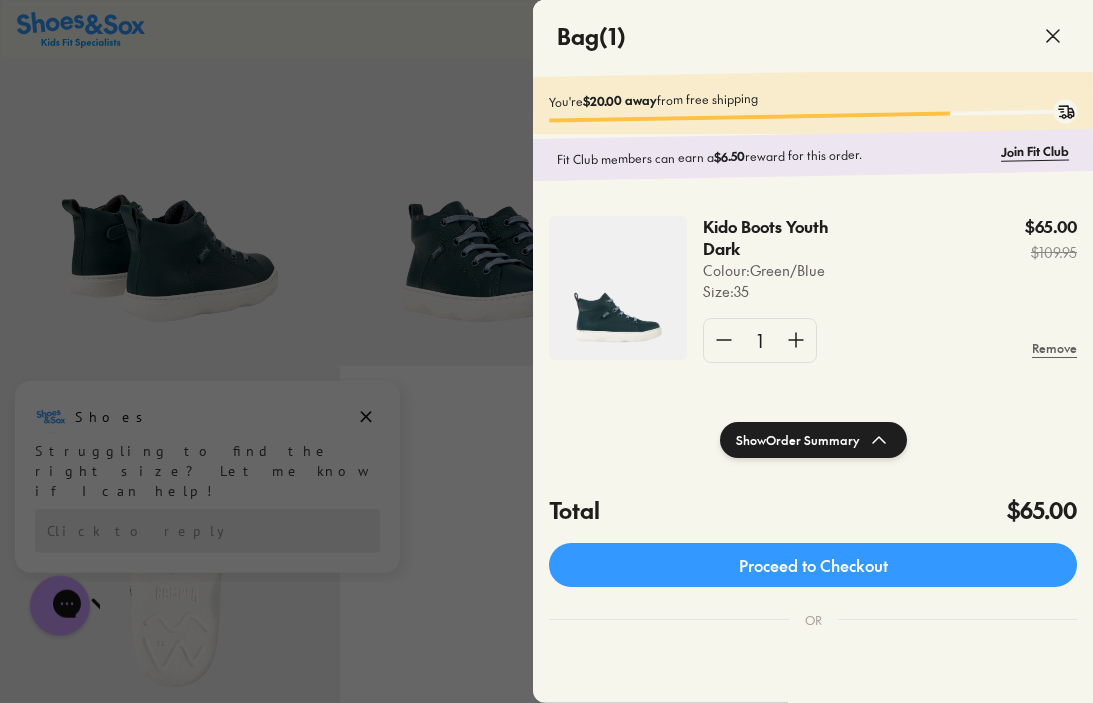 click 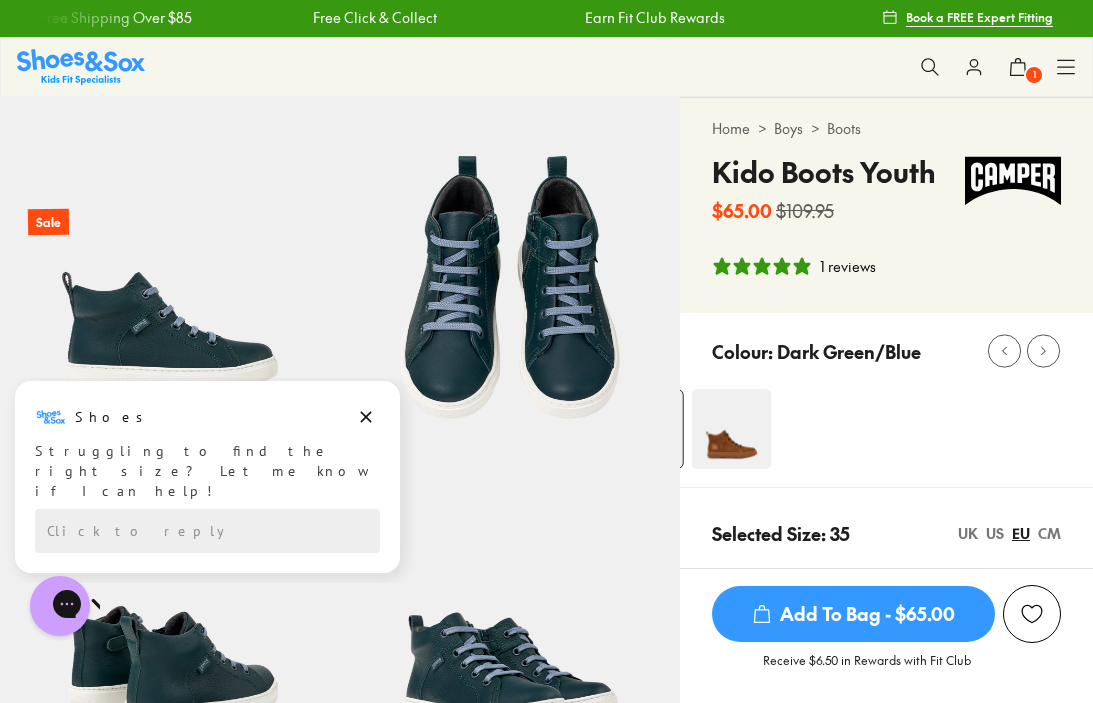 scroll, scrollTop: 0, scrollLeft: 0, axis: both 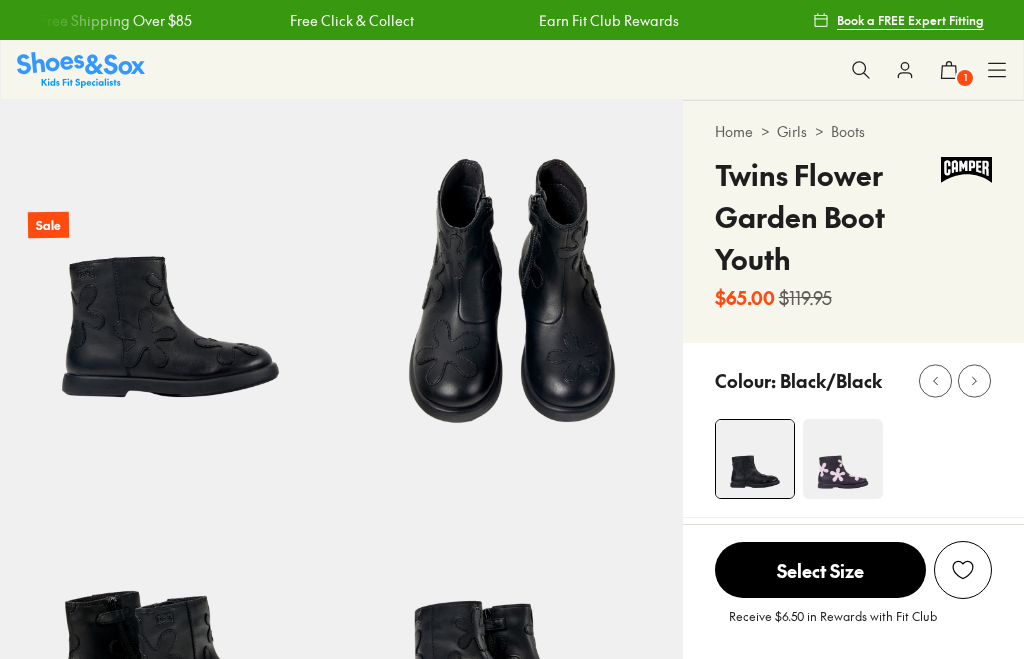 select on "*" 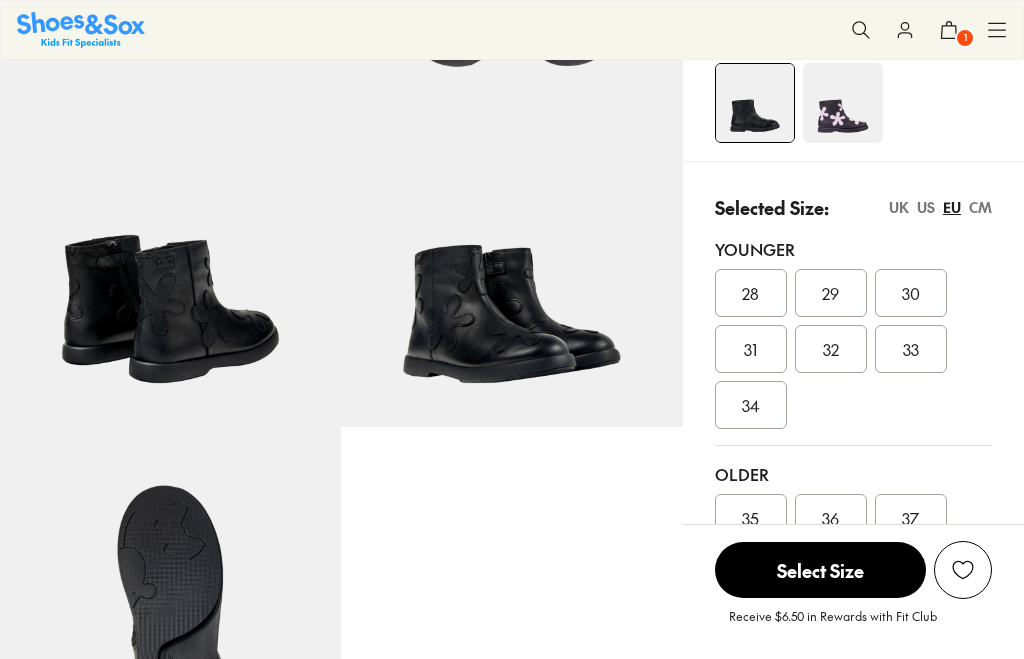 scroll, scrollTop: 358, scrollLeft: 0, axis: vertical 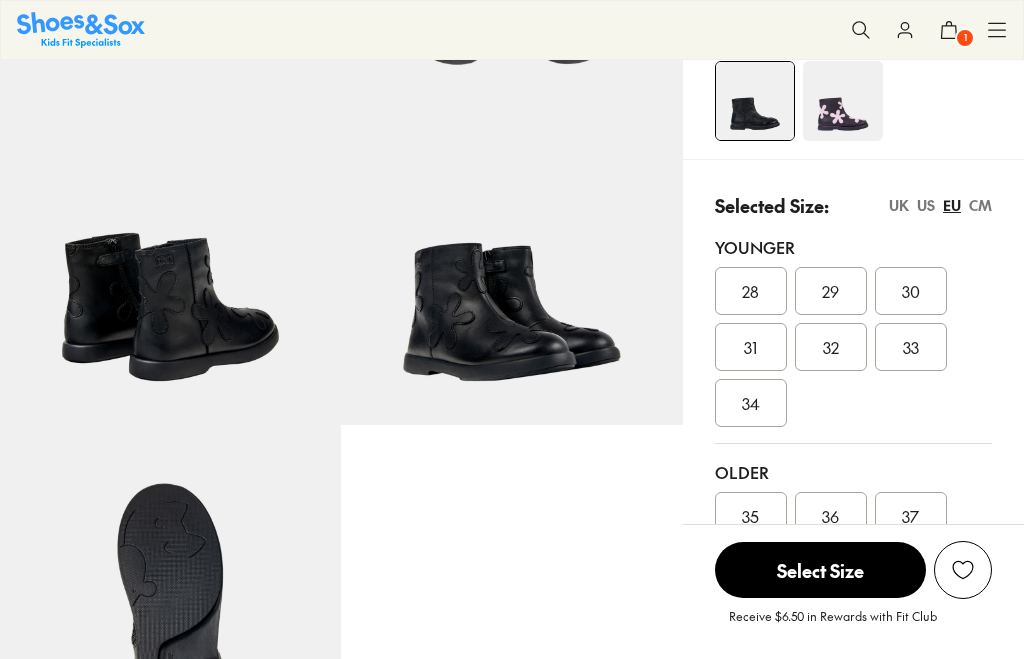 click on "35" at bounding box center (750, 516) 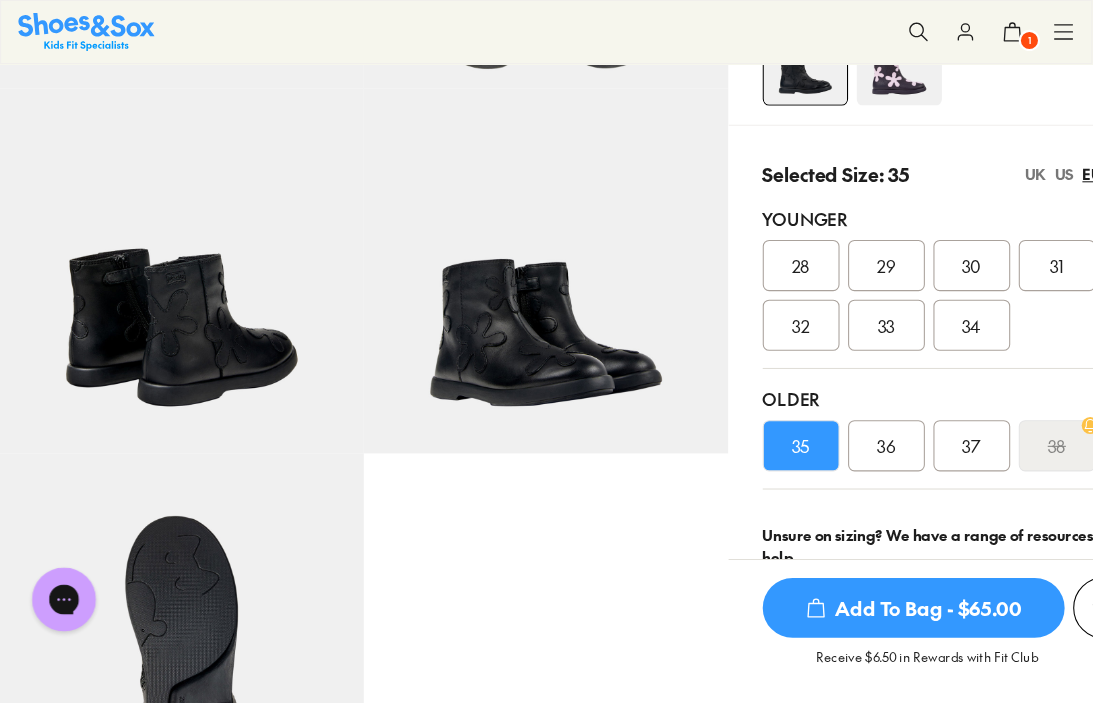 scroll, scrollTop: 360, scrollLeft: 0, axis: vertical 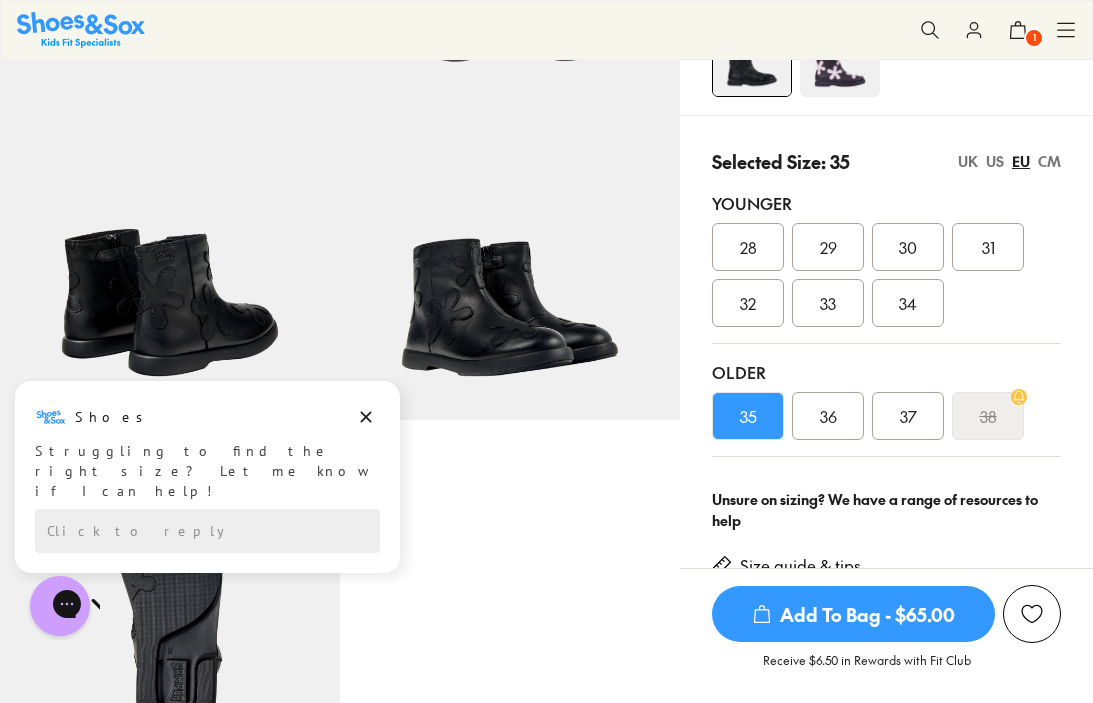 click on "Add To Bag - $65.00" at bounding box center (853, 614) 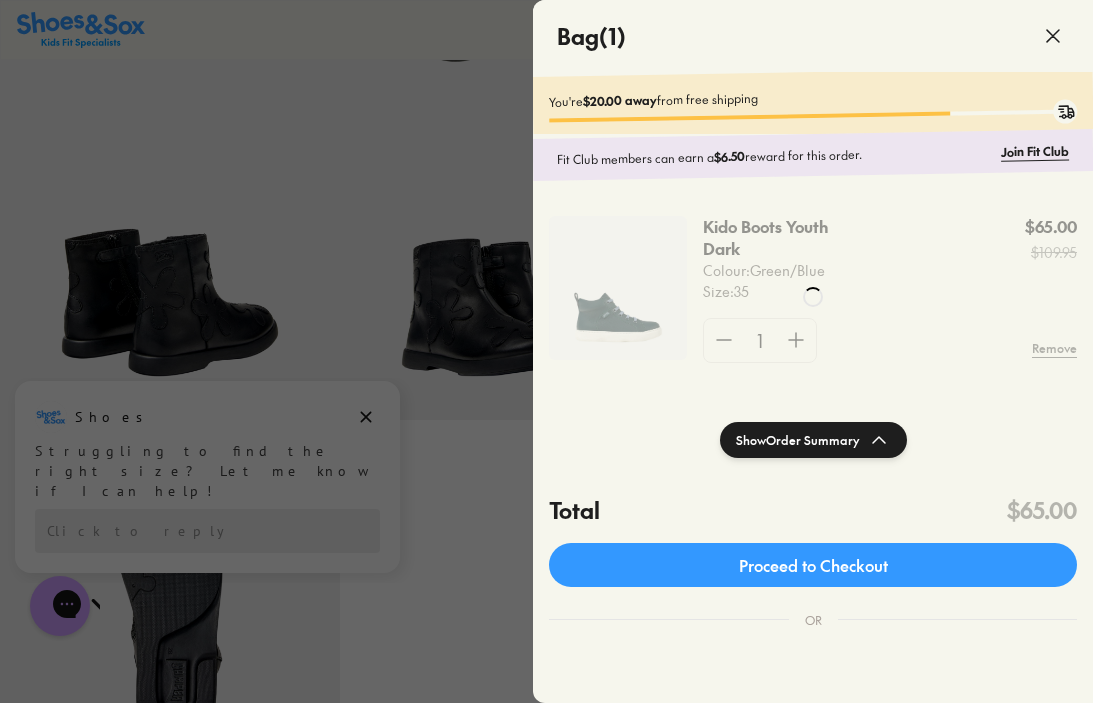 scroll, scrollTop: 0, scrollLeft: 0, axis: both 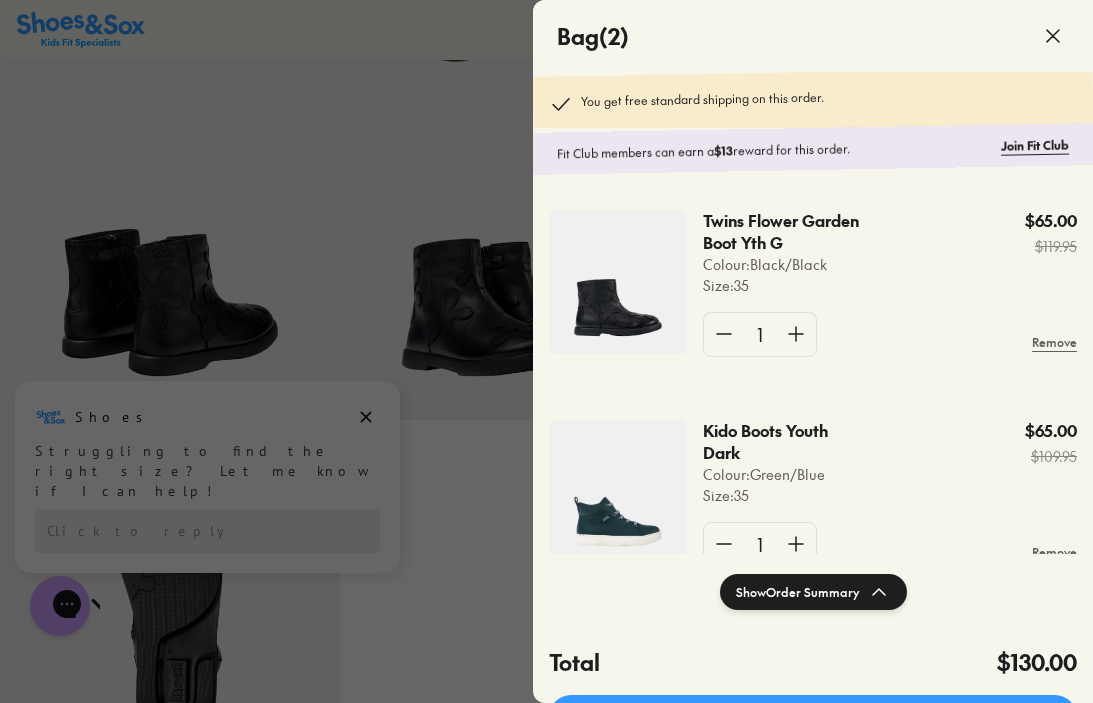 click 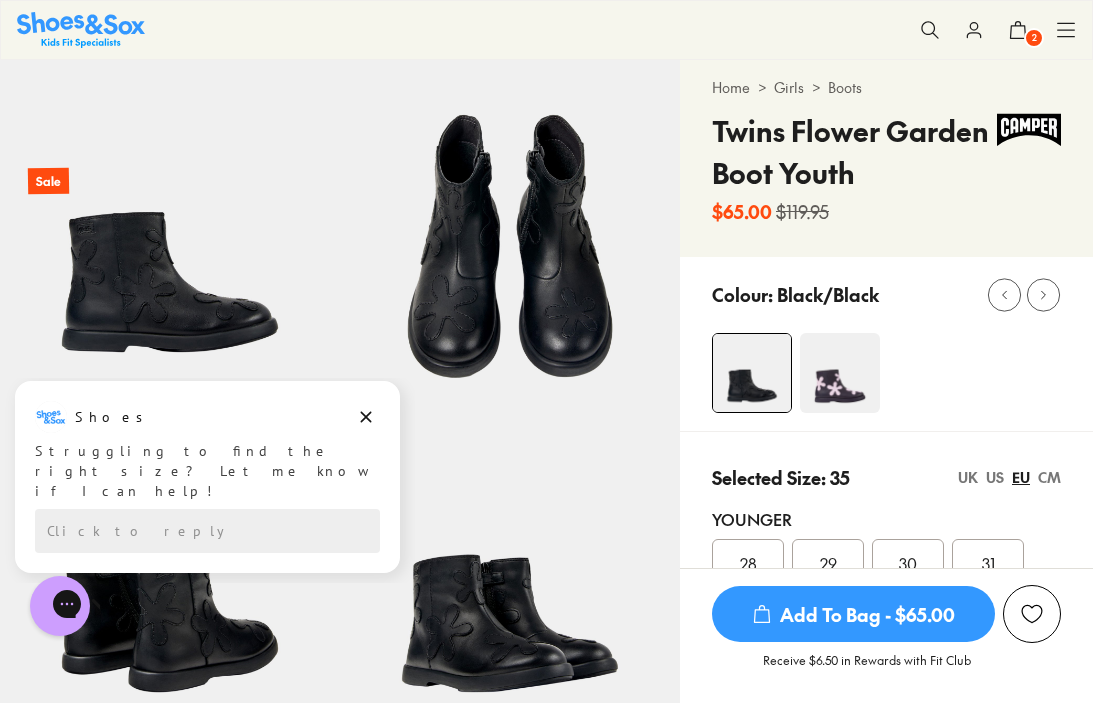 scroll, scrollTop: 0, scrollLeft: 0, axis: both 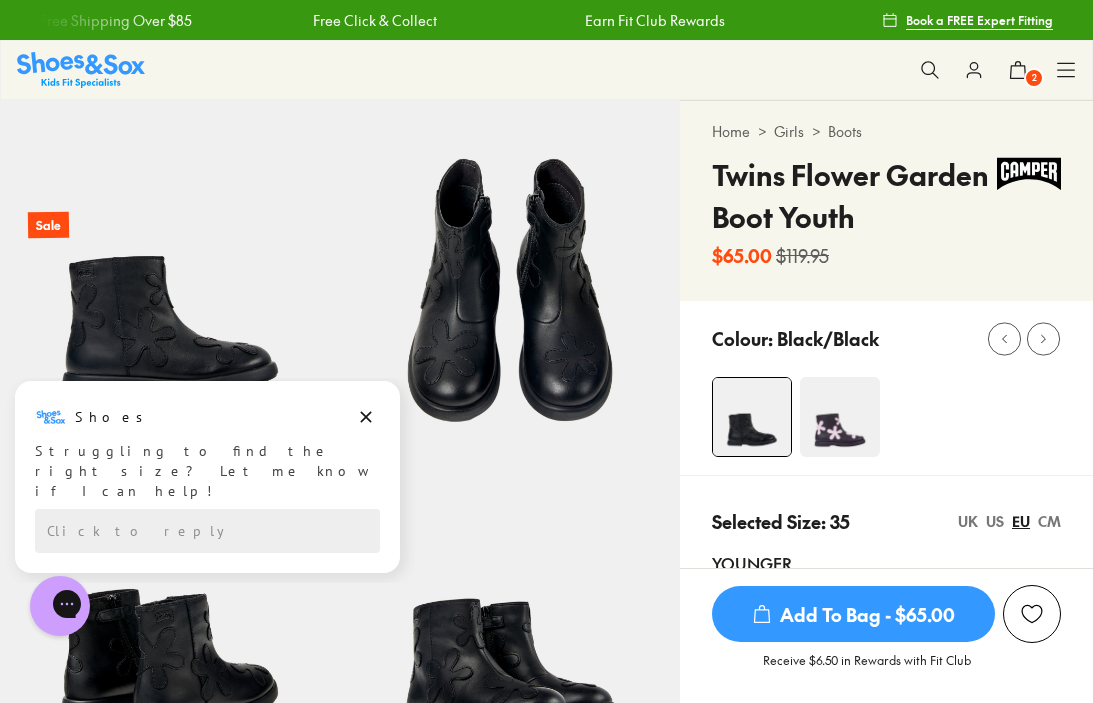 click 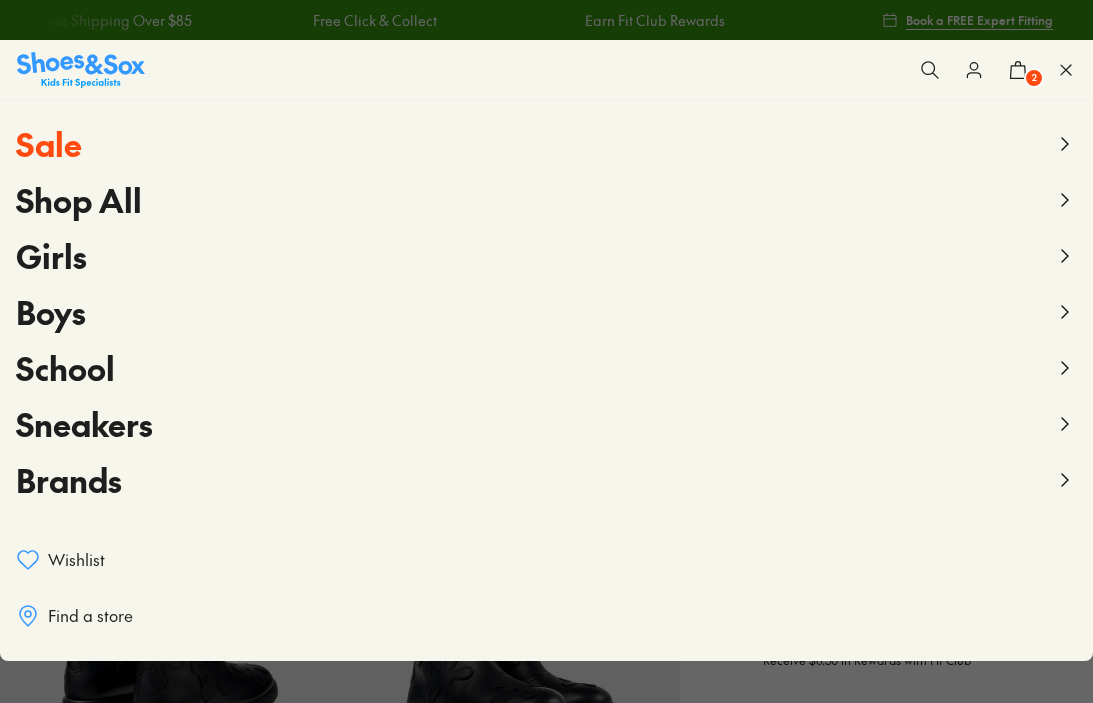click on "Sale" at bounding box center [49, 143] 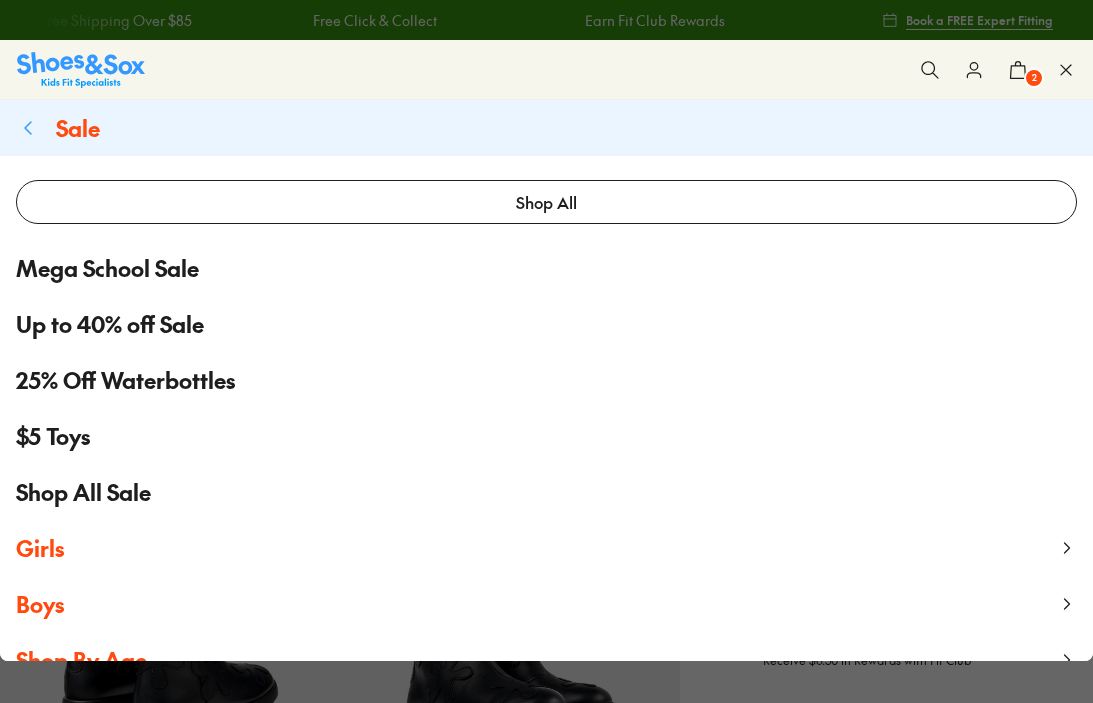 click on "Shop All Sale" at bounding box center [83, 492] 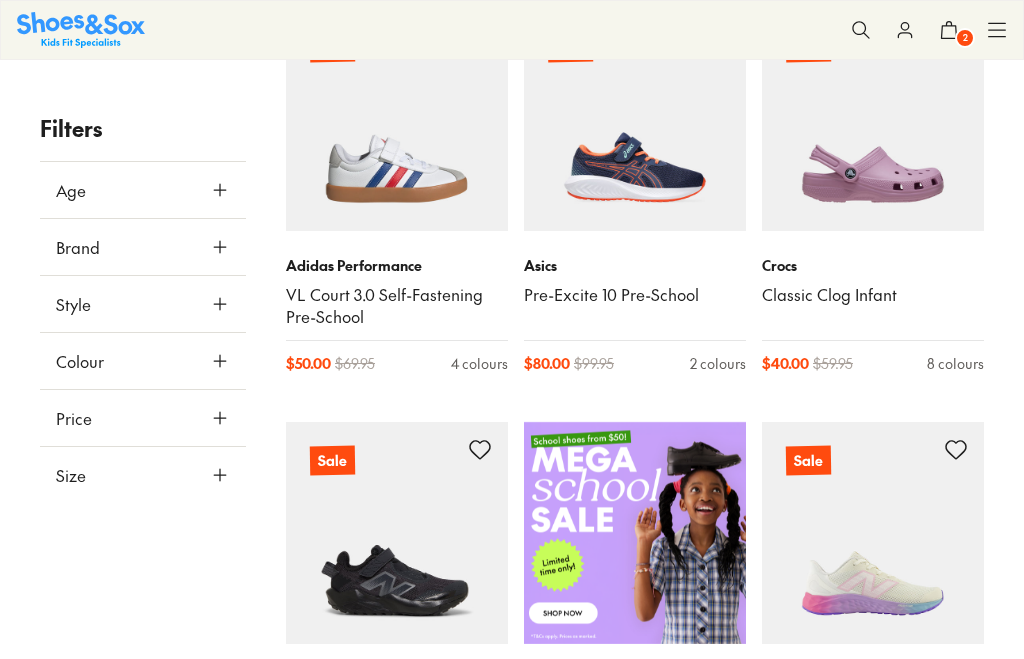 scroll, scrollTop: 373, scrollLeft: 0, axis: vertical 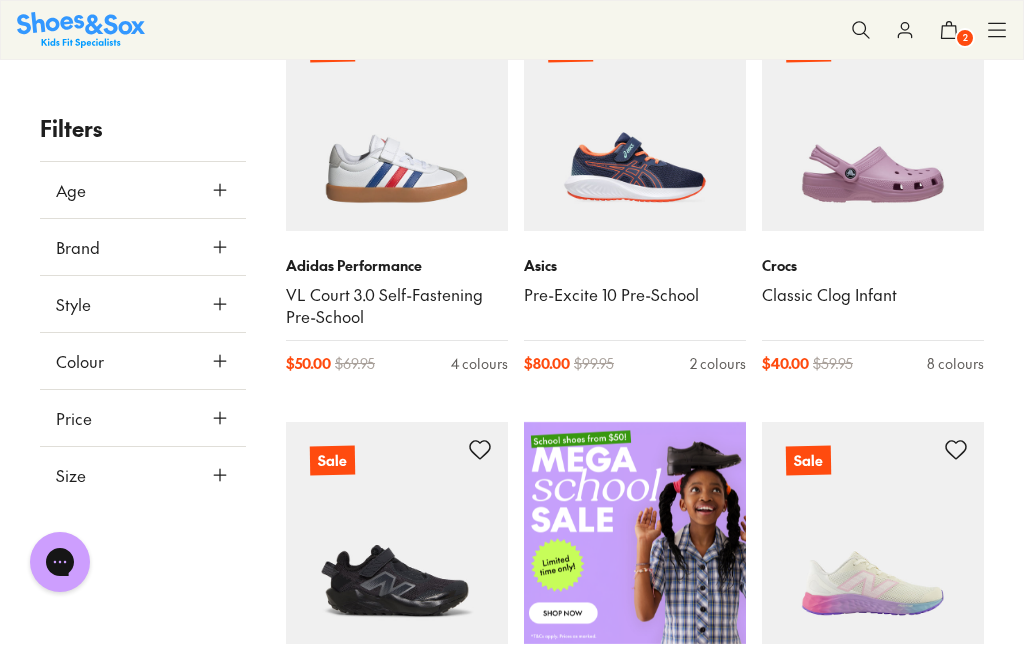 click 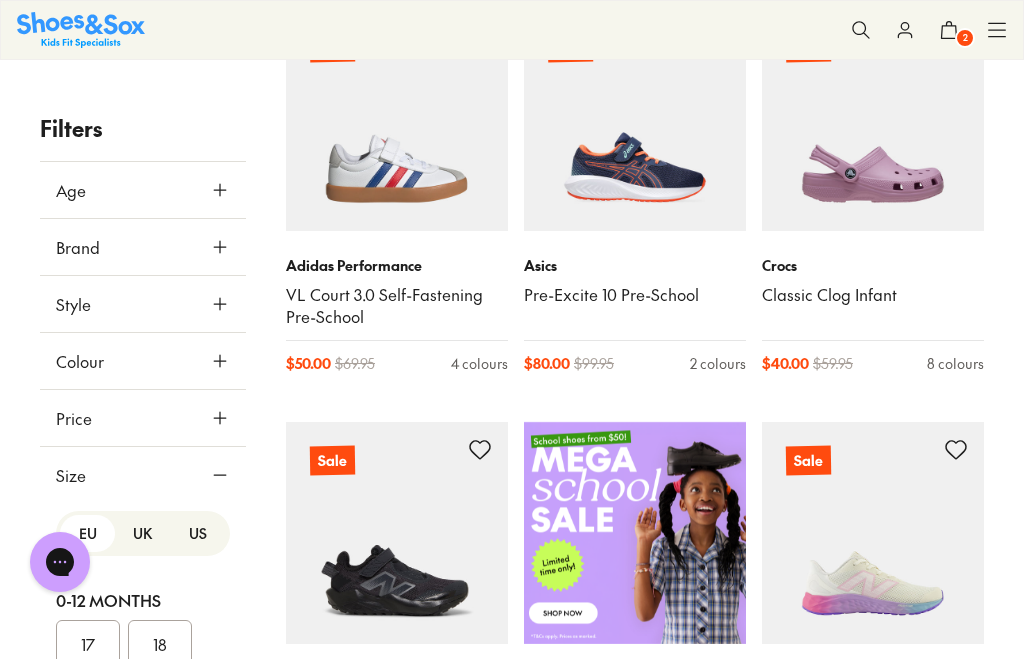 scroll, scrollTop: 719, scrollLeft: 0, axis: vertical 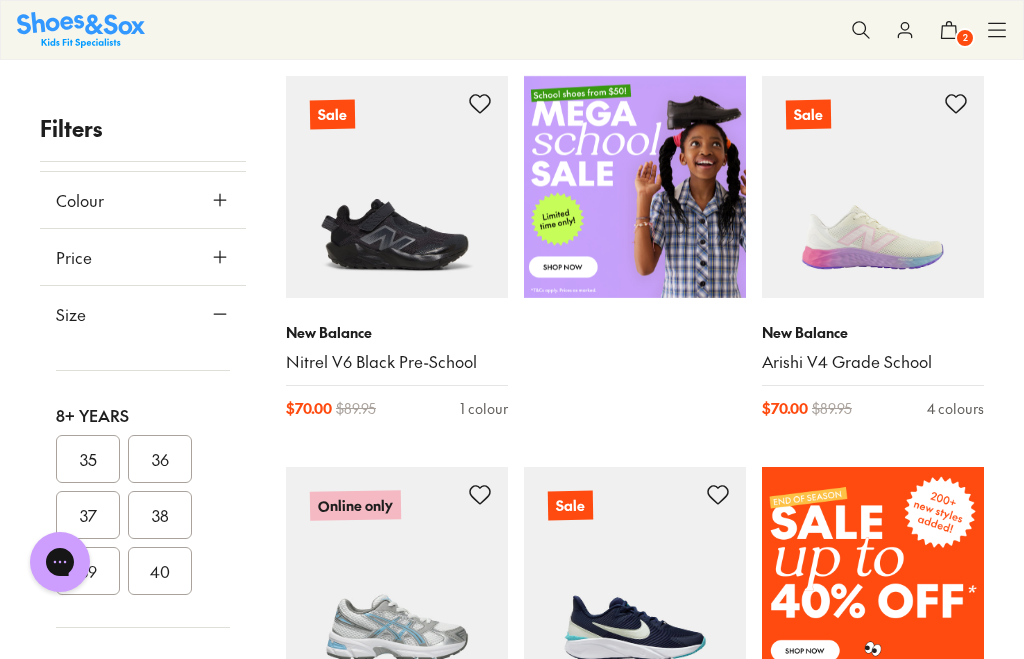 click on "35" at bounding box center [88, 459] 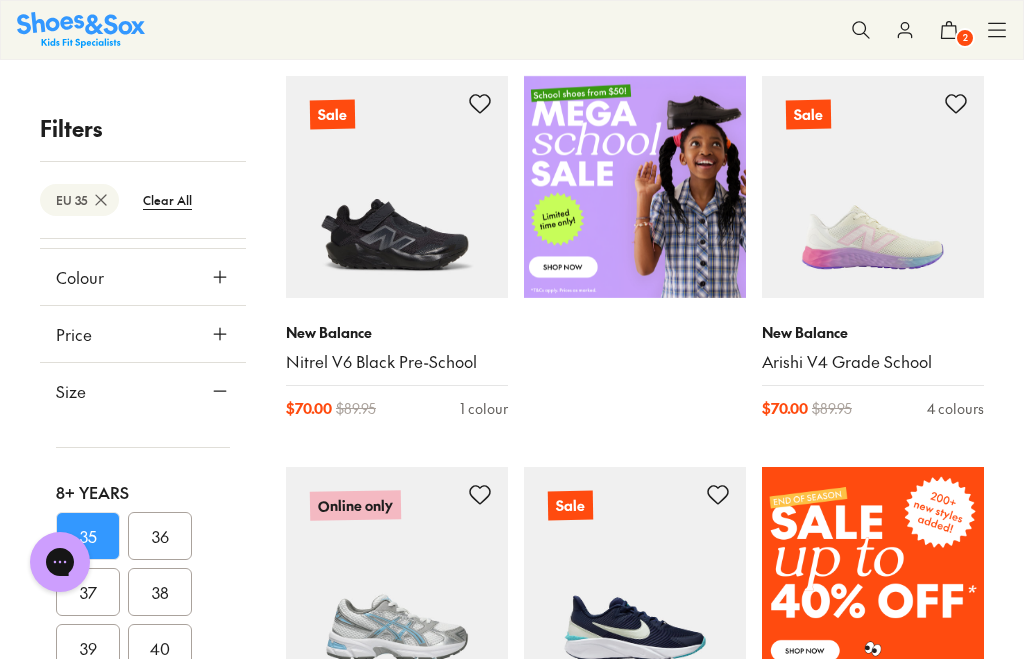 click on "Skip to Main Content
Store Finder
Free Shipping Over $85
Free Click & Collect
Earn Fit Club Rewards
Free Shipping Over $85
Free Click & Collect
Earn Fit Club Rewards
Book a FREE Expert Fitting
Sale
Sale
Shop All
Mega School Sale
Up to 40% off Sale
$5 Toys" at bounding box center [512, 2279] 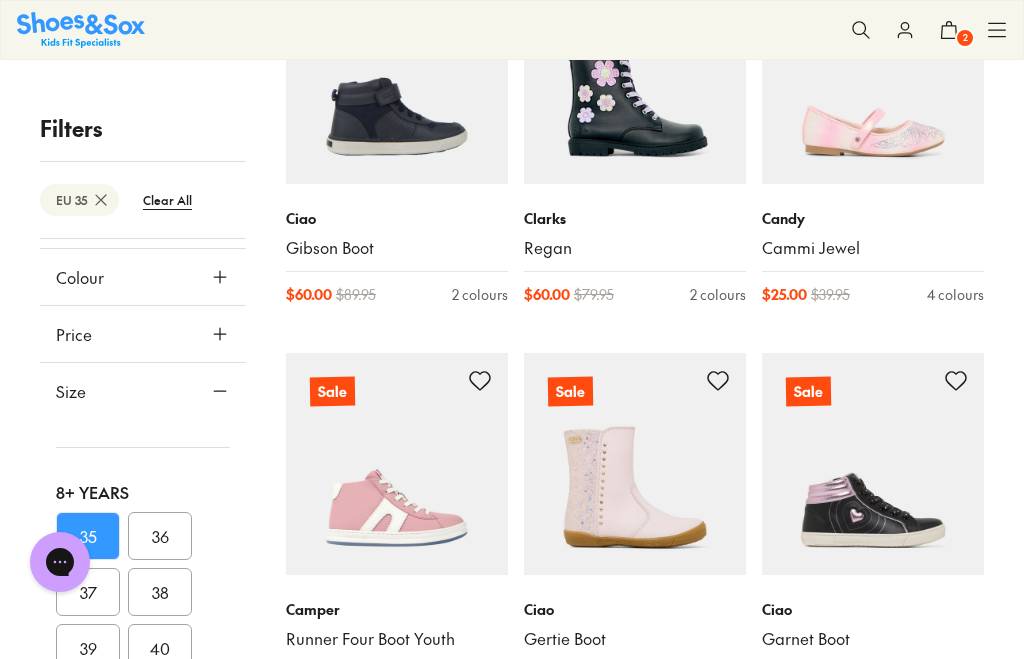 scroll, scrollTop: 3265, scrollLeft: 0, axis: vertical 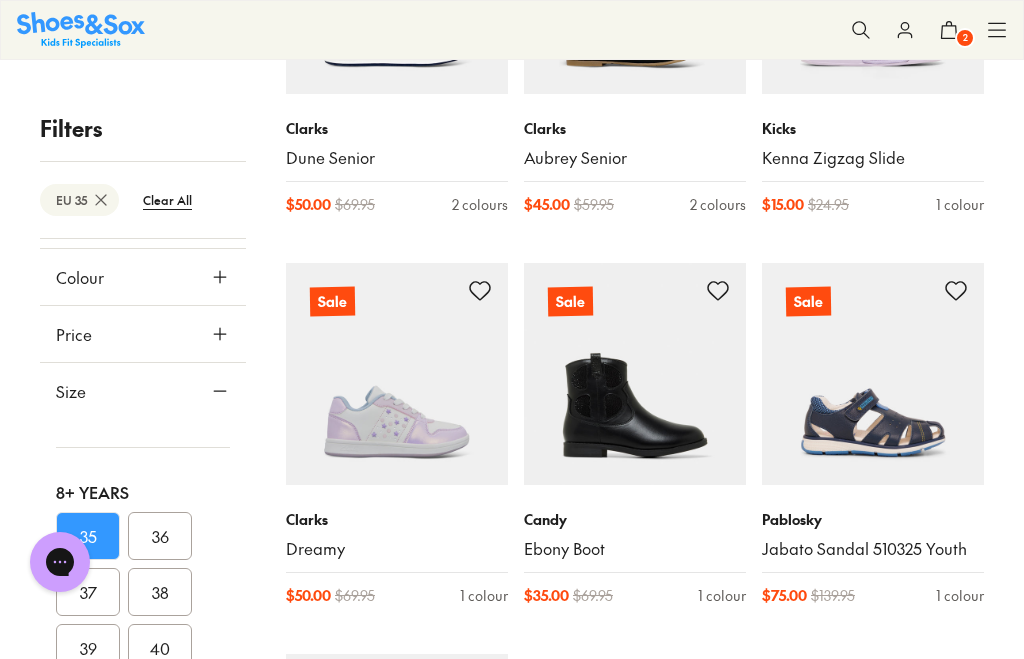 click at bounding box center [635, 374] 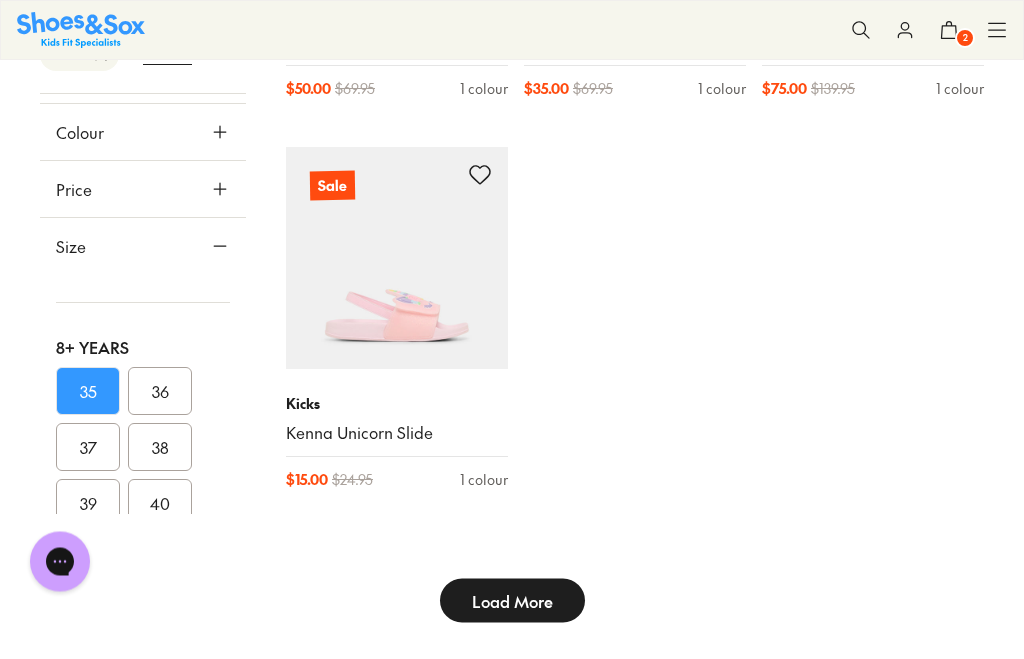 scroll, scrollTop: 8510, scrollLeft: 0, axis: vertical 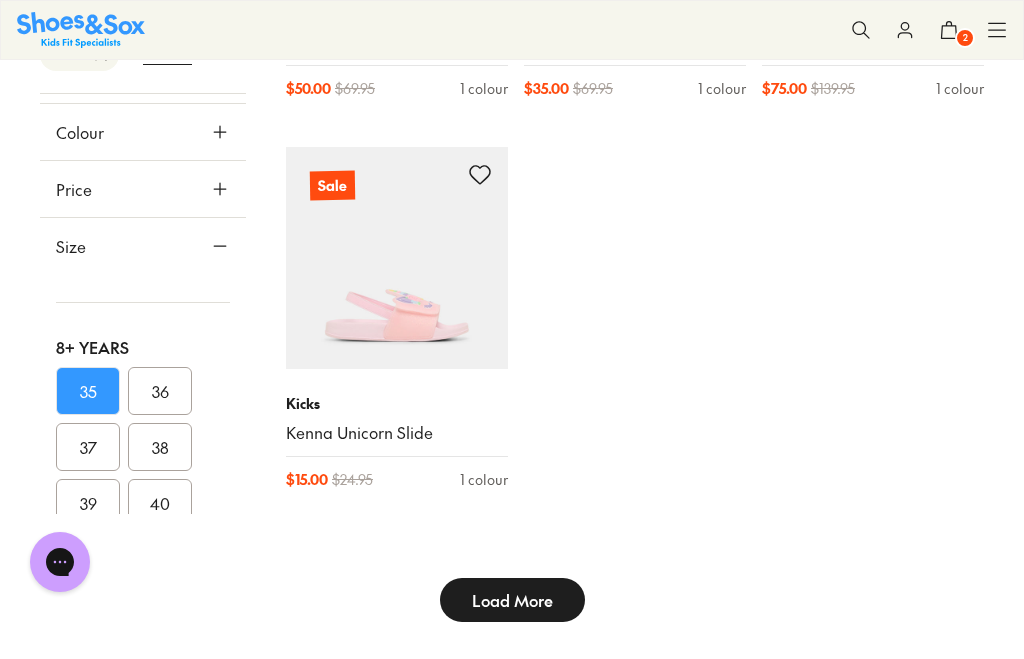 click on "Load More" at bounding box center (512, 600) 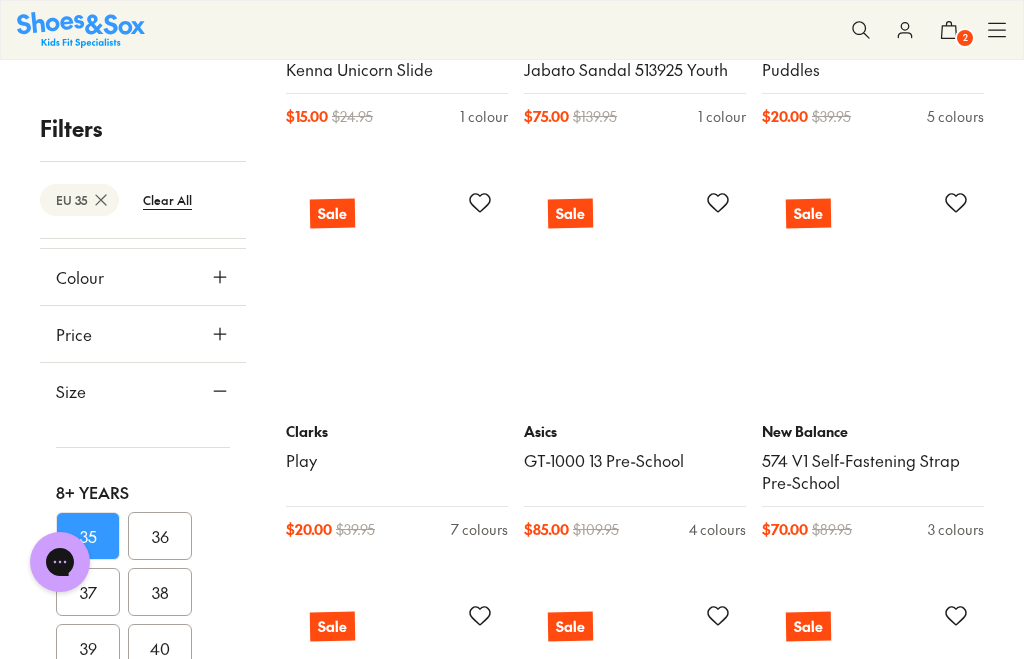 scroll, scrollTop: 9409, scrollLeft: 0, axis: vertical 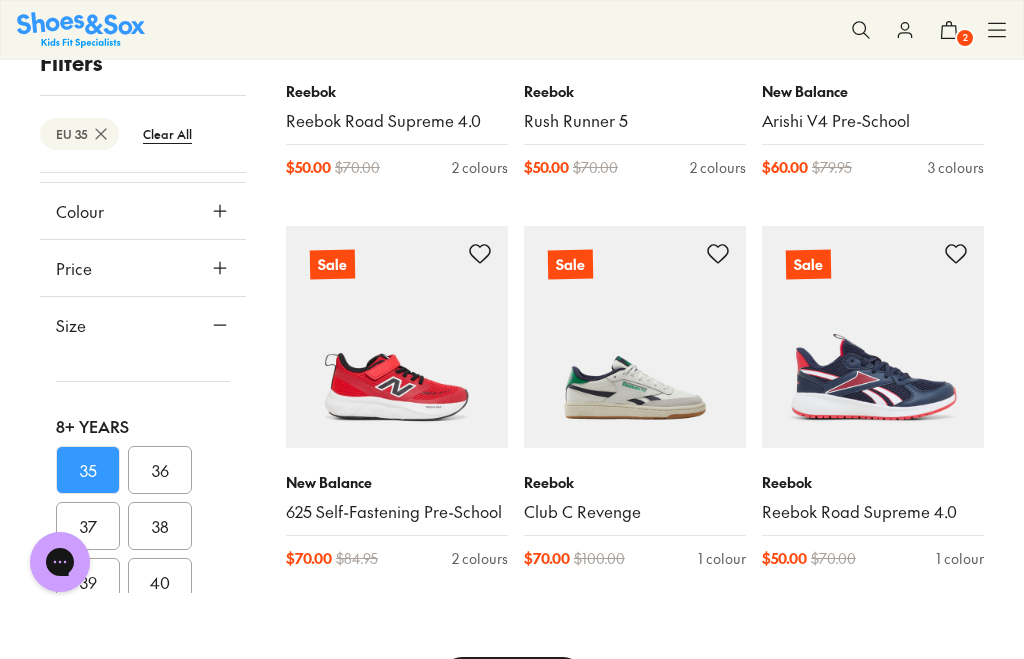click on "Load More" at bounding box center (512, 679) 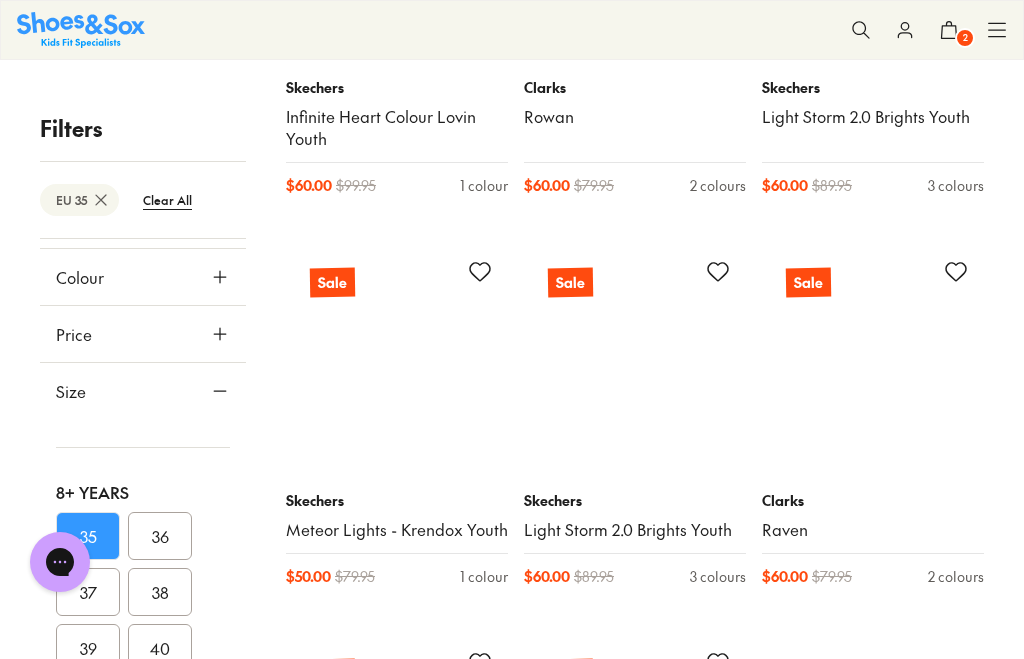 scroll, scrollTop: 16514, scrollLeft: 0, axis: vertical 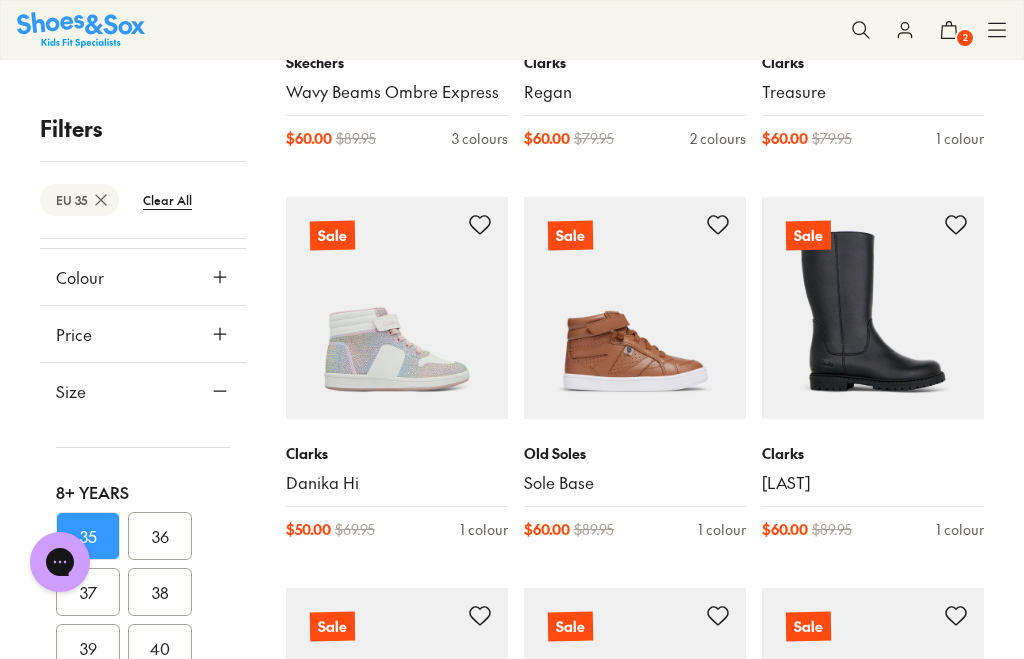 click at bounding box center [873, 308] 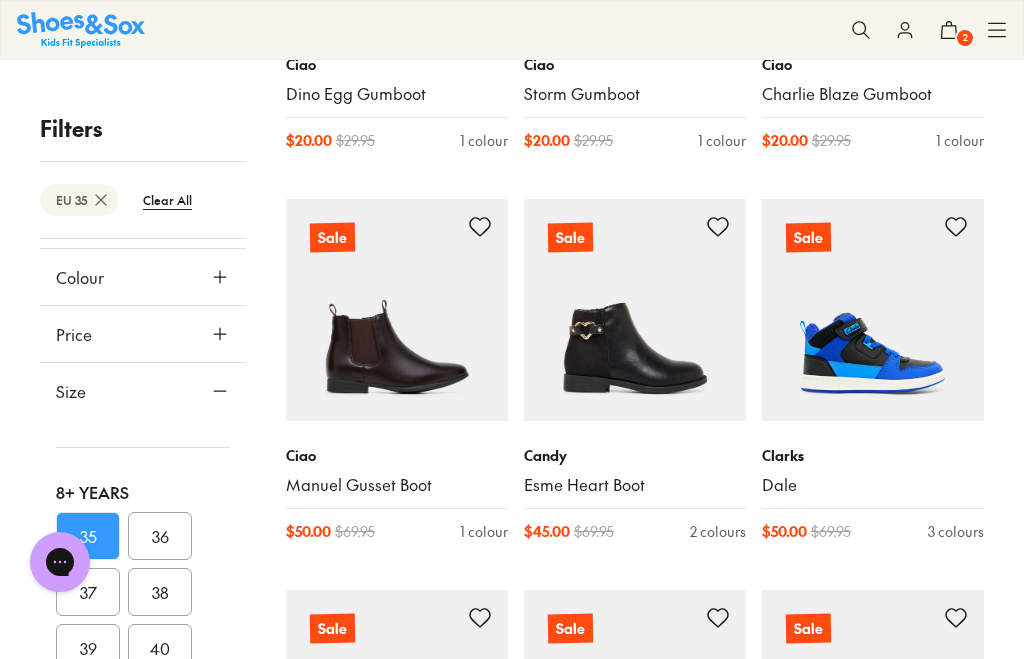 scroll, scrollTop: 19690, scrollLeft: 0, axis: vertical 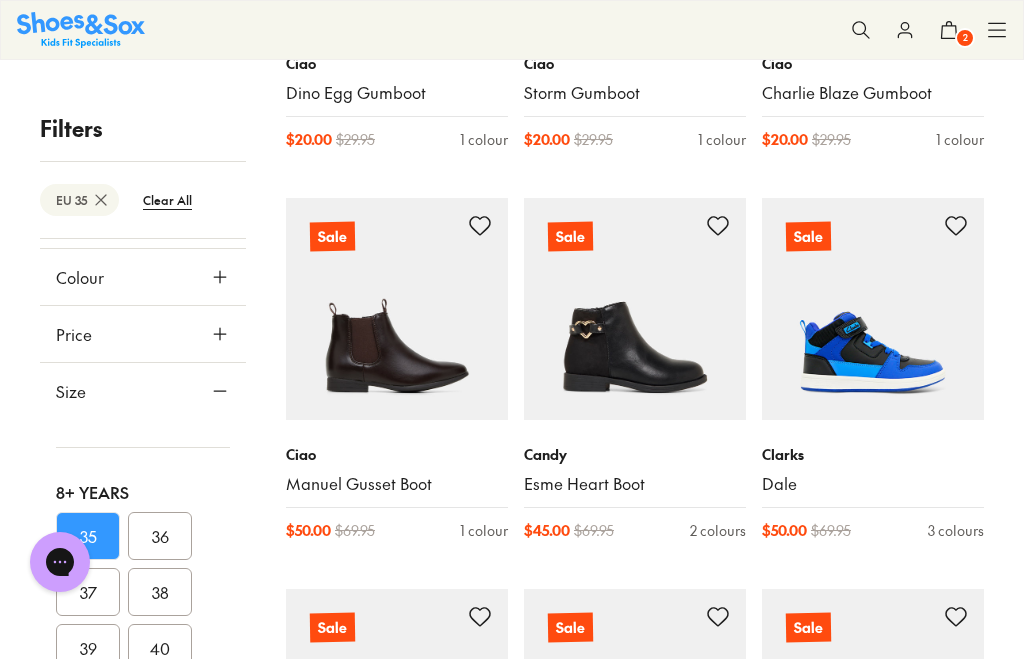 click at bounding box center [397, 309] 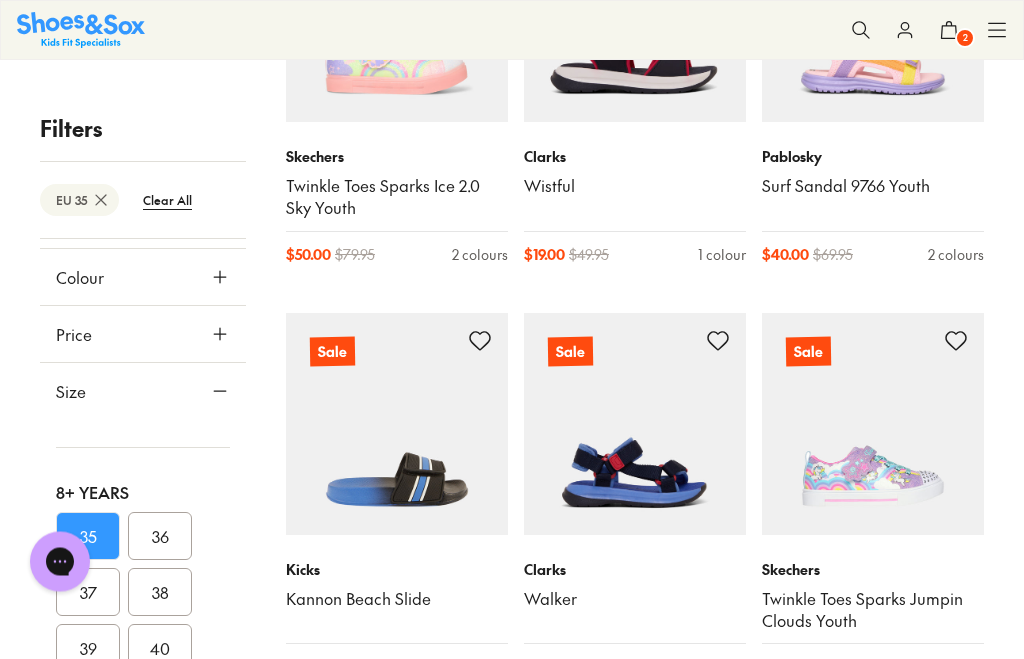 scroll, scrollTop: 24784, scrollLeft: 0, axis: vertical 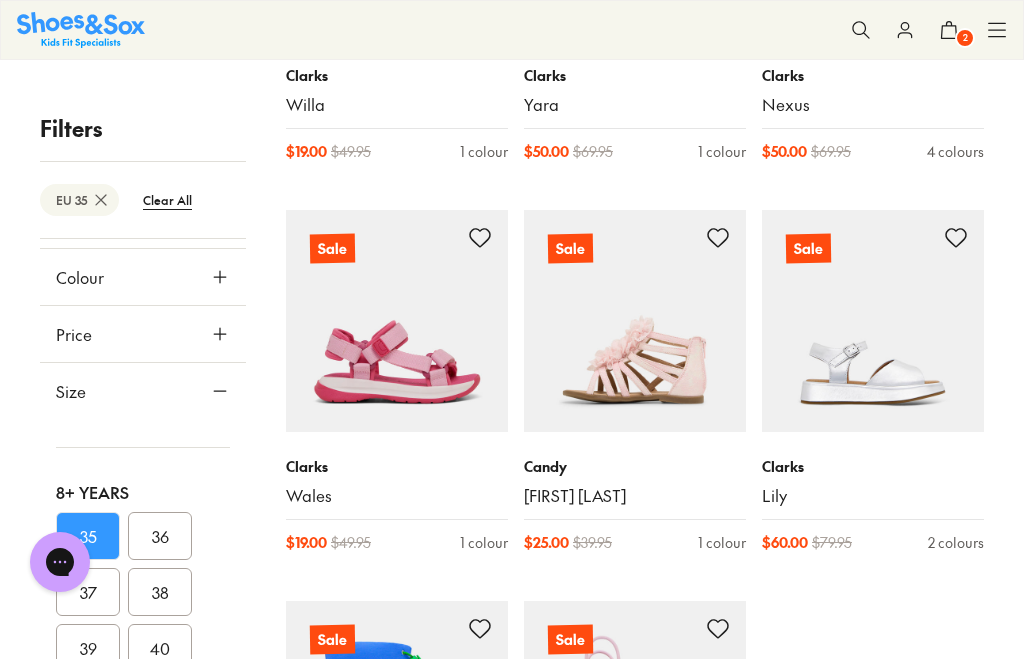 click at bounding box center (873, 321) 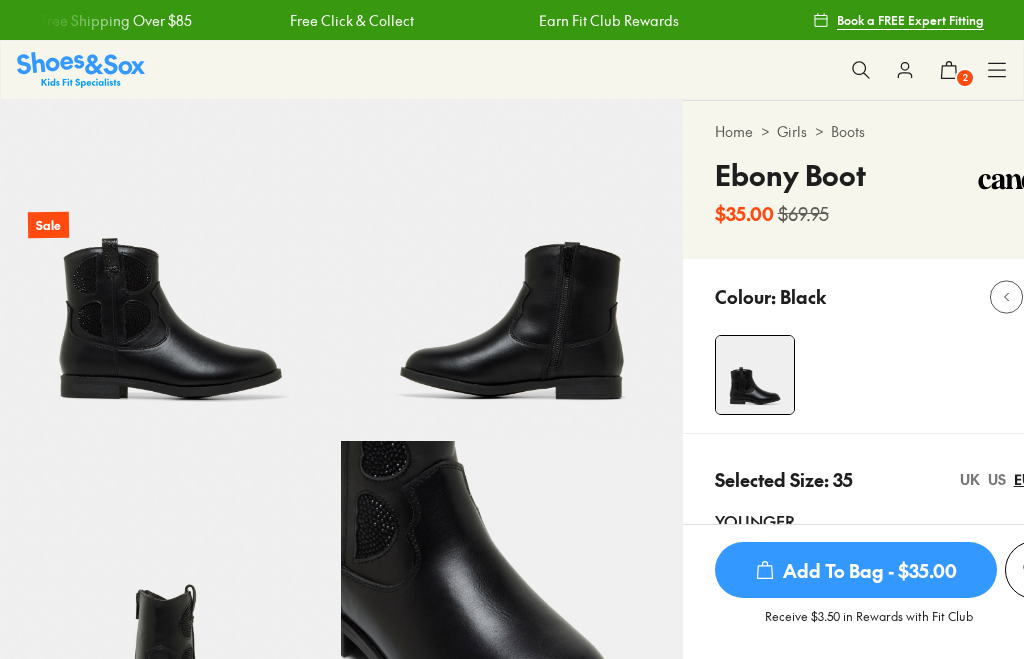 select on "*" 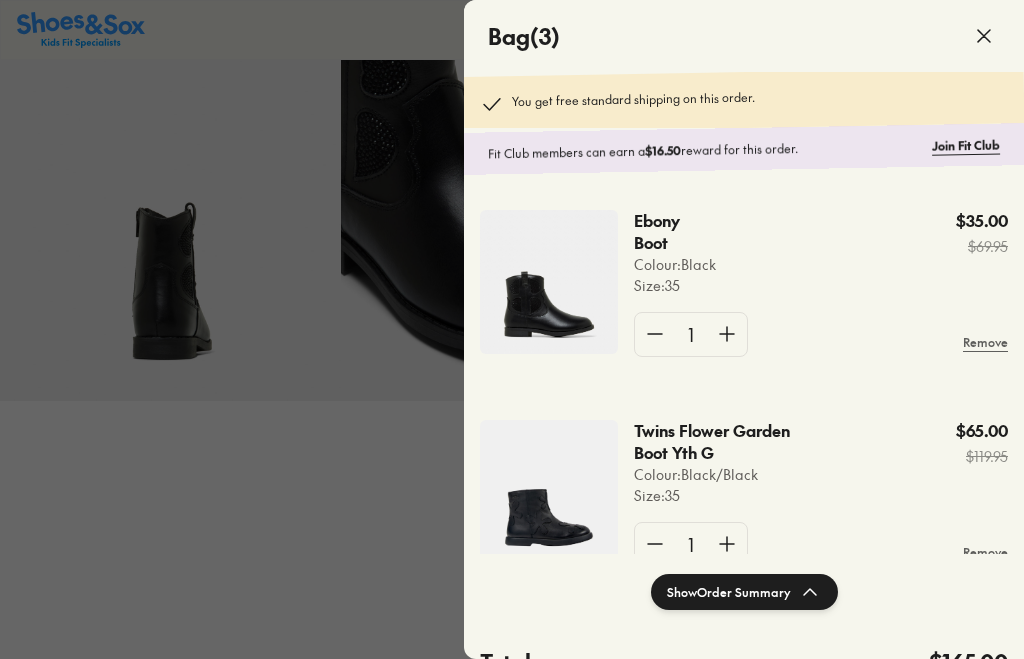 scroll, scrollTop: 382, scrollLeft: 0, axis: vertical 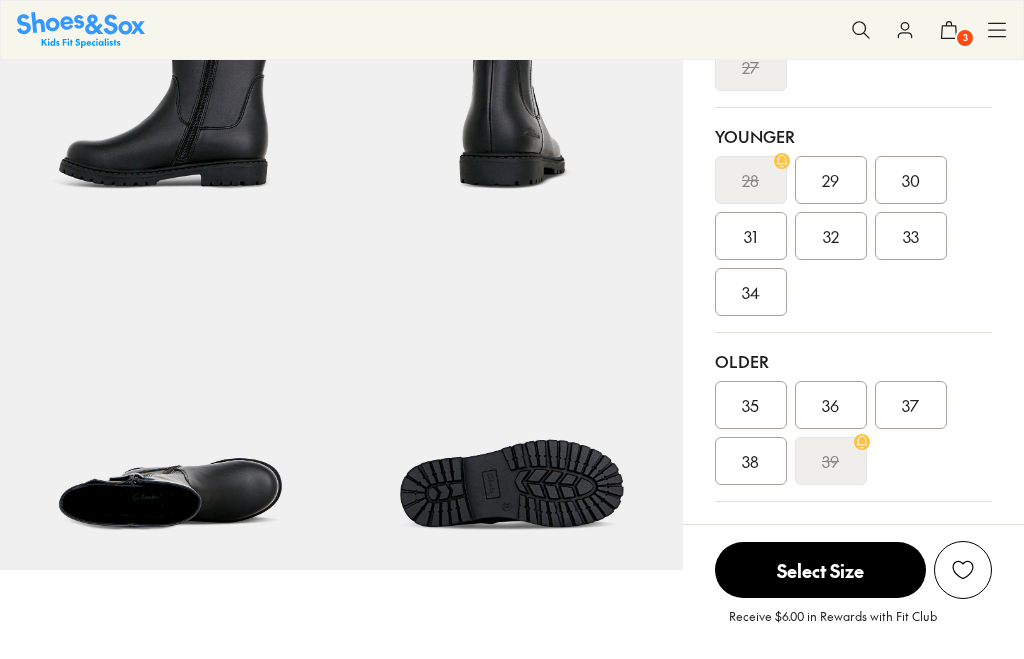 click on "35" at bounding box center [750, 405] 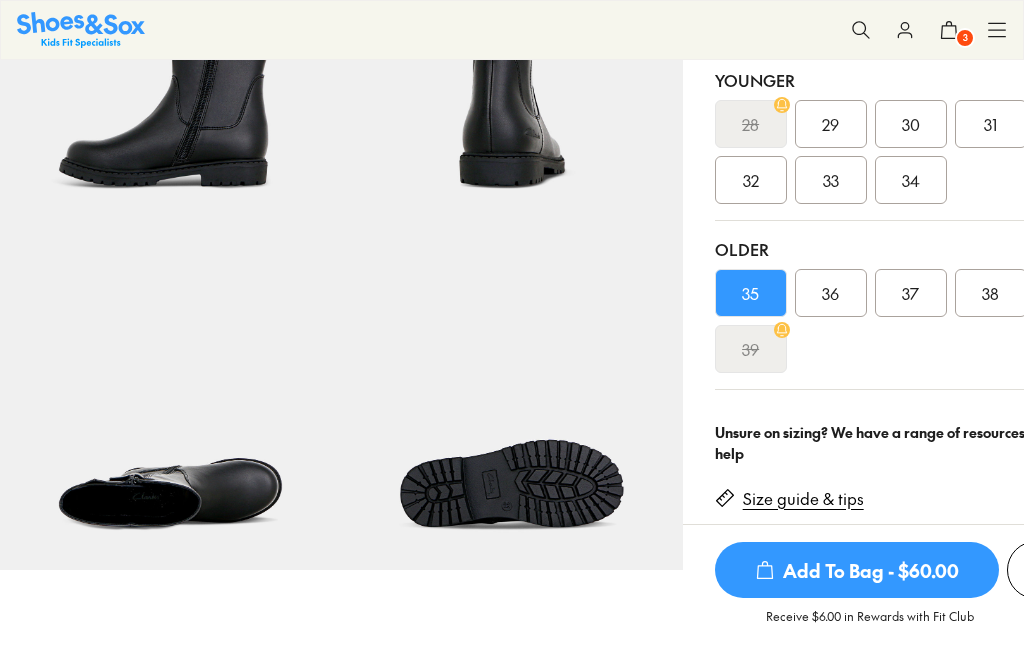 scroll, scrollTop: 267, scrollLeft: 0, axis: vertical 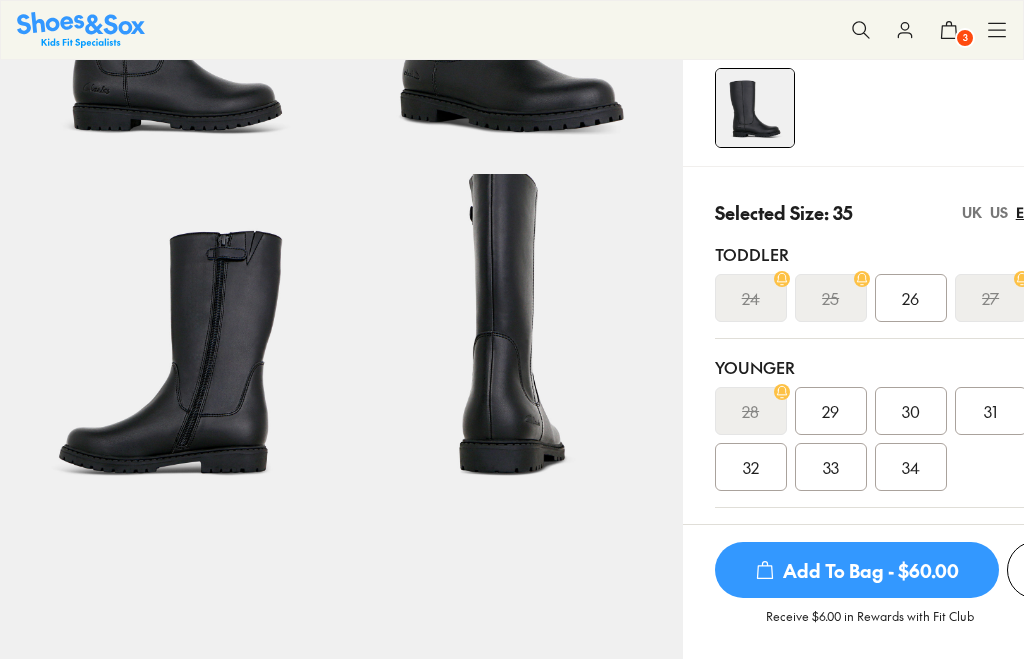 select on "*" 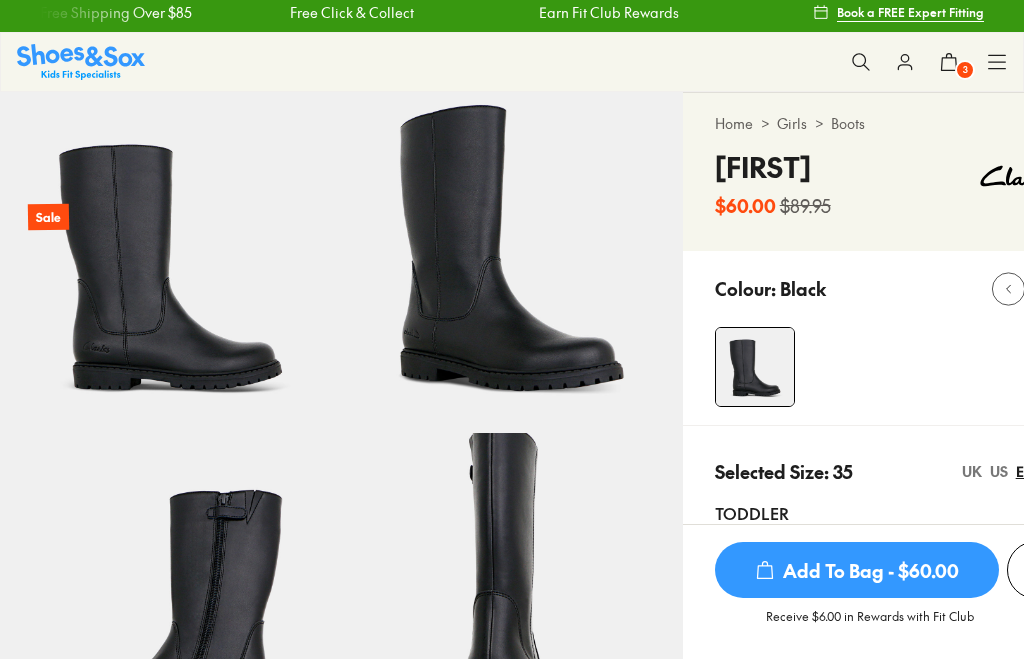 scroll, scrollTop: 0, scrollLeft: 0, axis: both 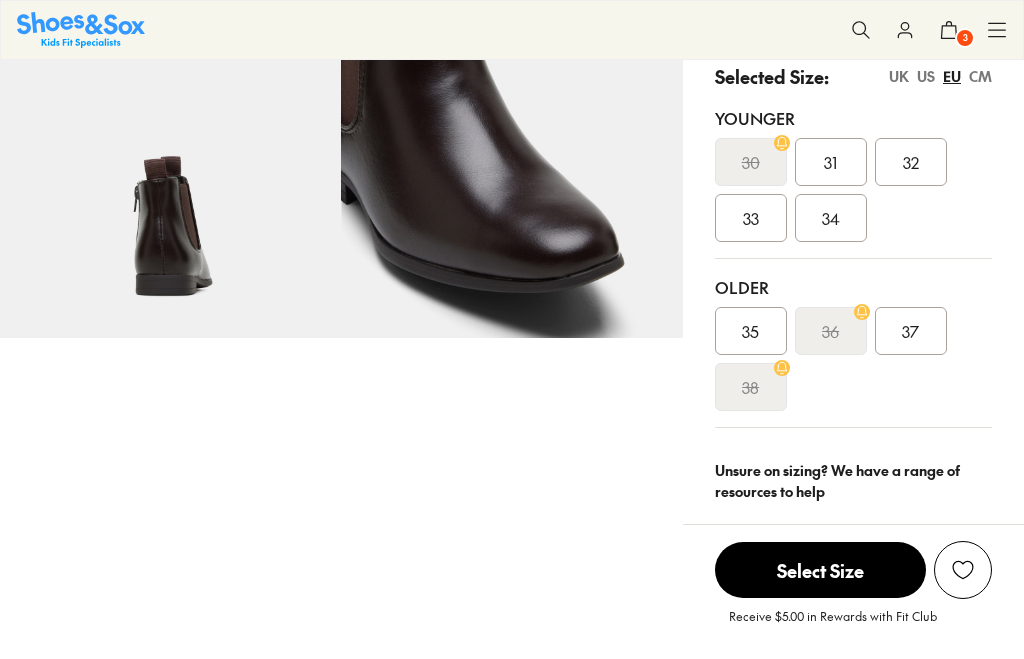 click on "35" at bounding box center [750, 331] 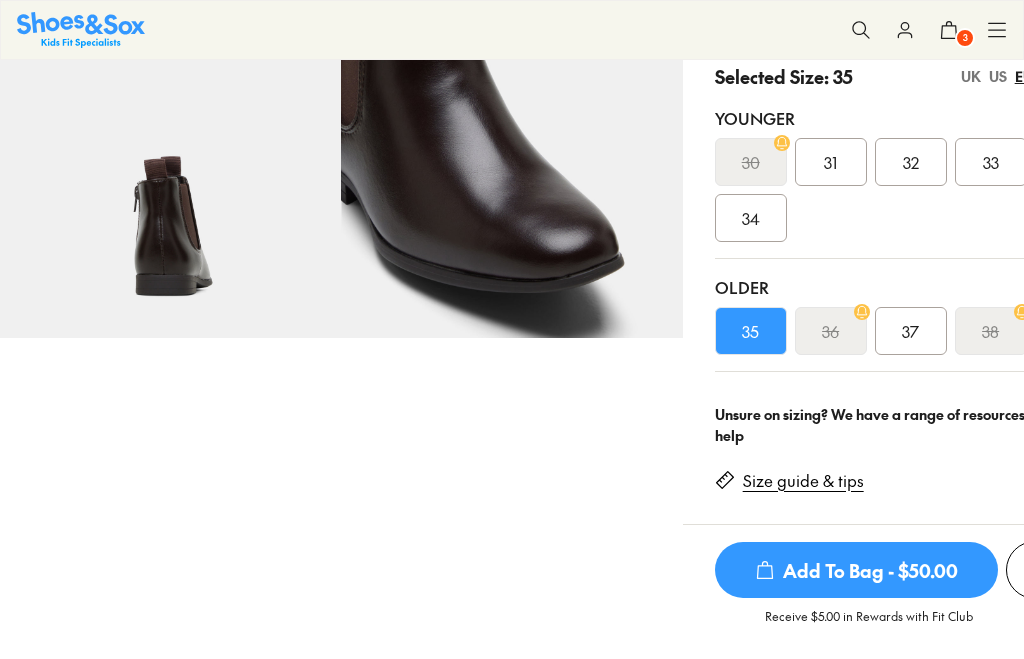 click on "35" at bounding box center (750, 331) 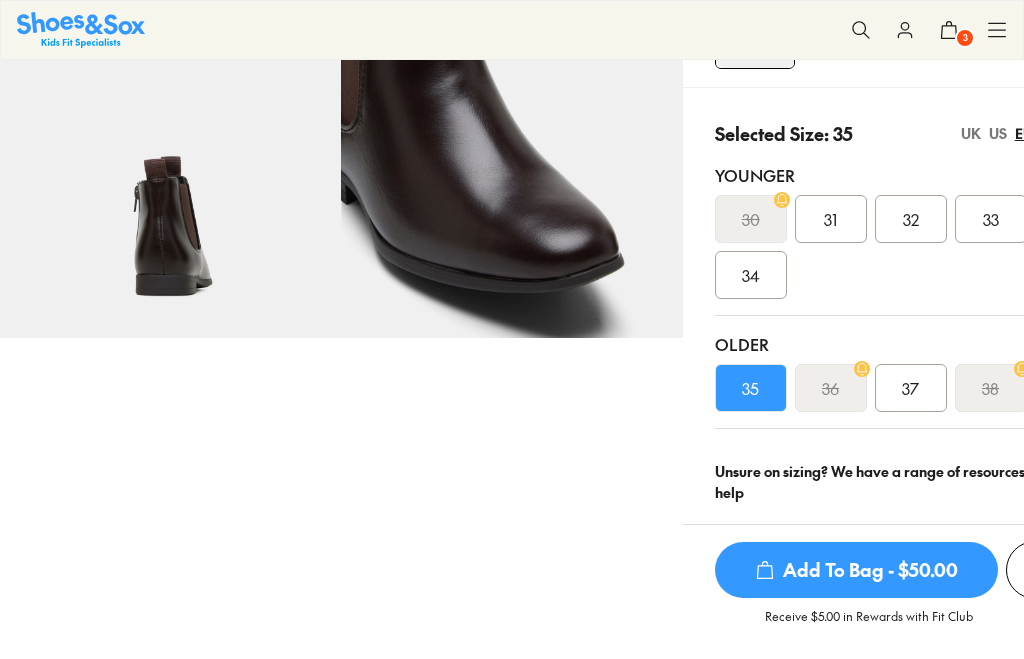 scroll, scrollTop: 445, scrollLeft: 0, axis: vertical 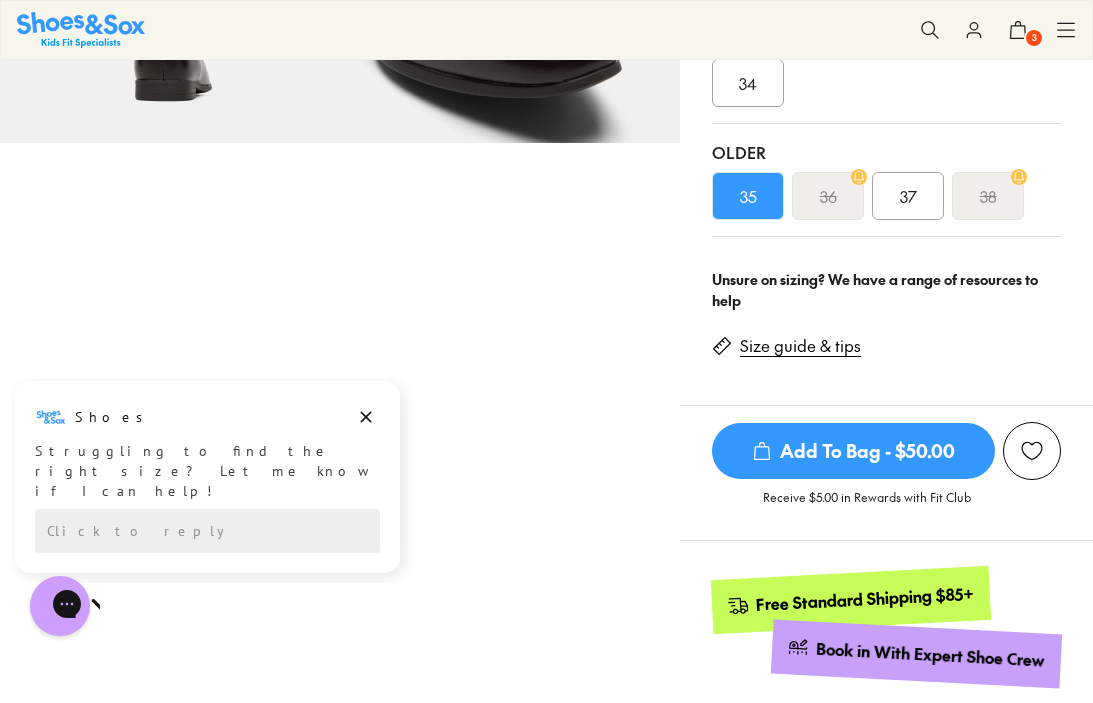 click on "Add To Bag - $50.00" at bounding box center (853, 451) 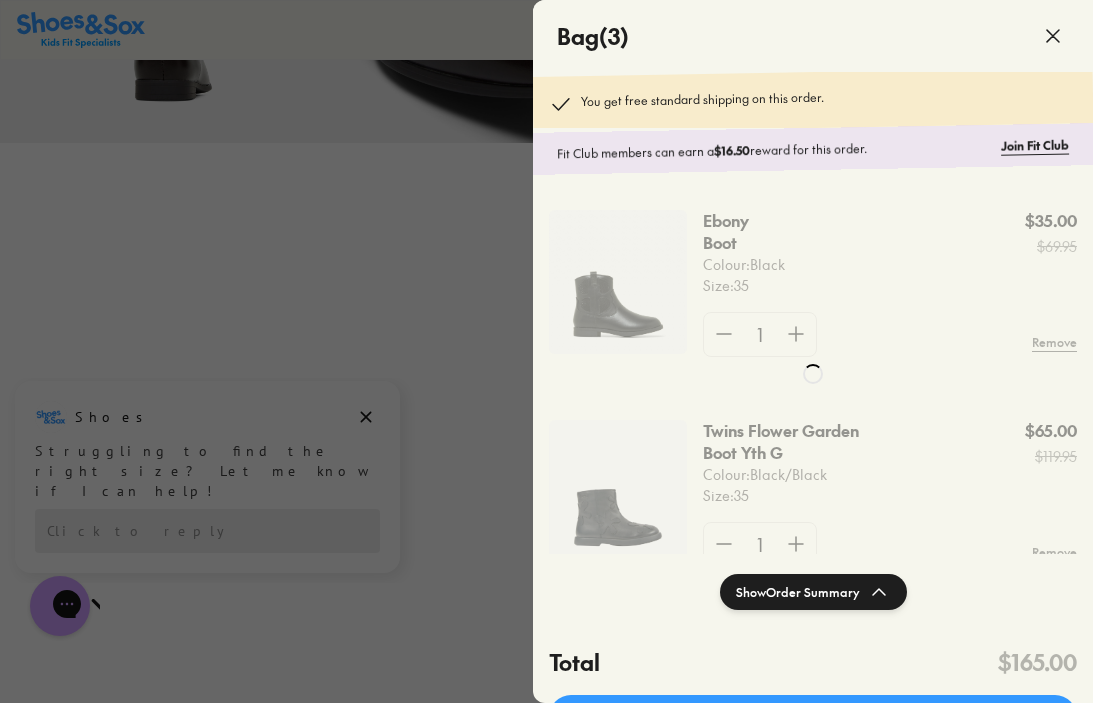 click 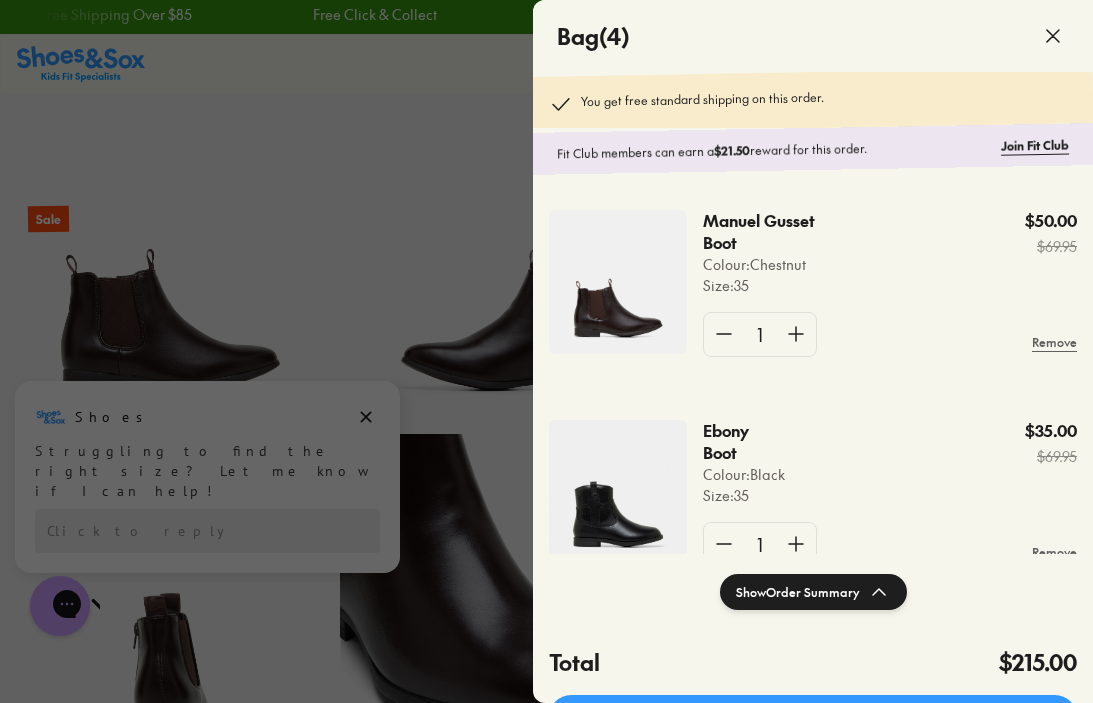 scroll, scrollTop: 11, scrollLeft: 0, axis: vertical 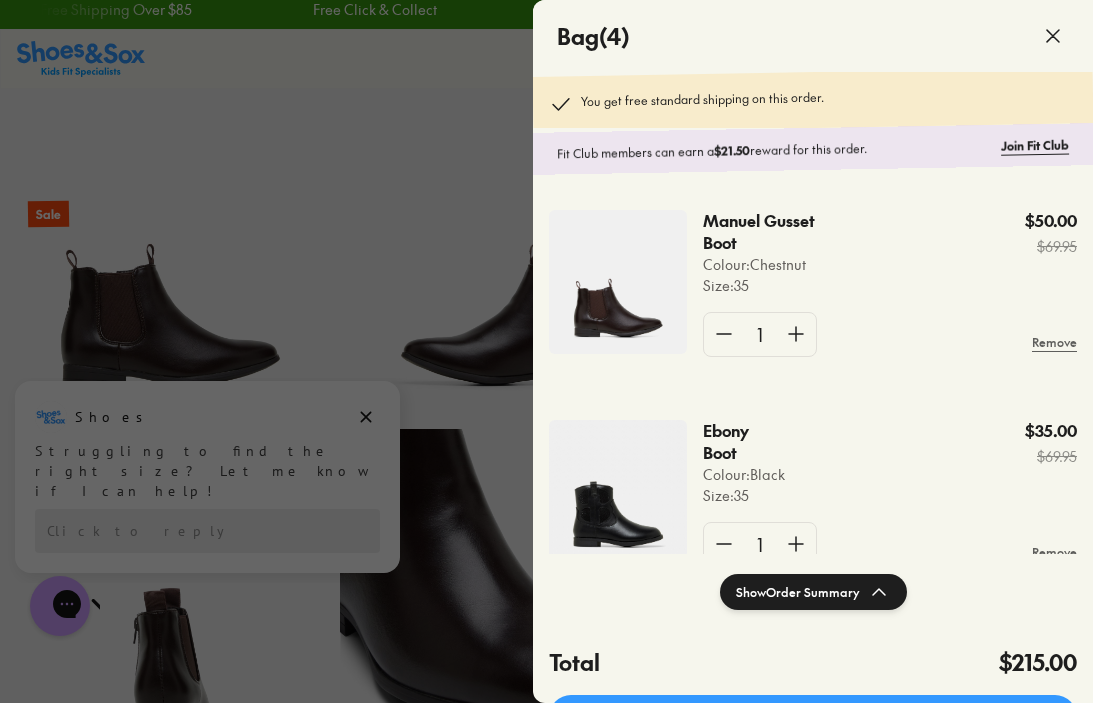 click 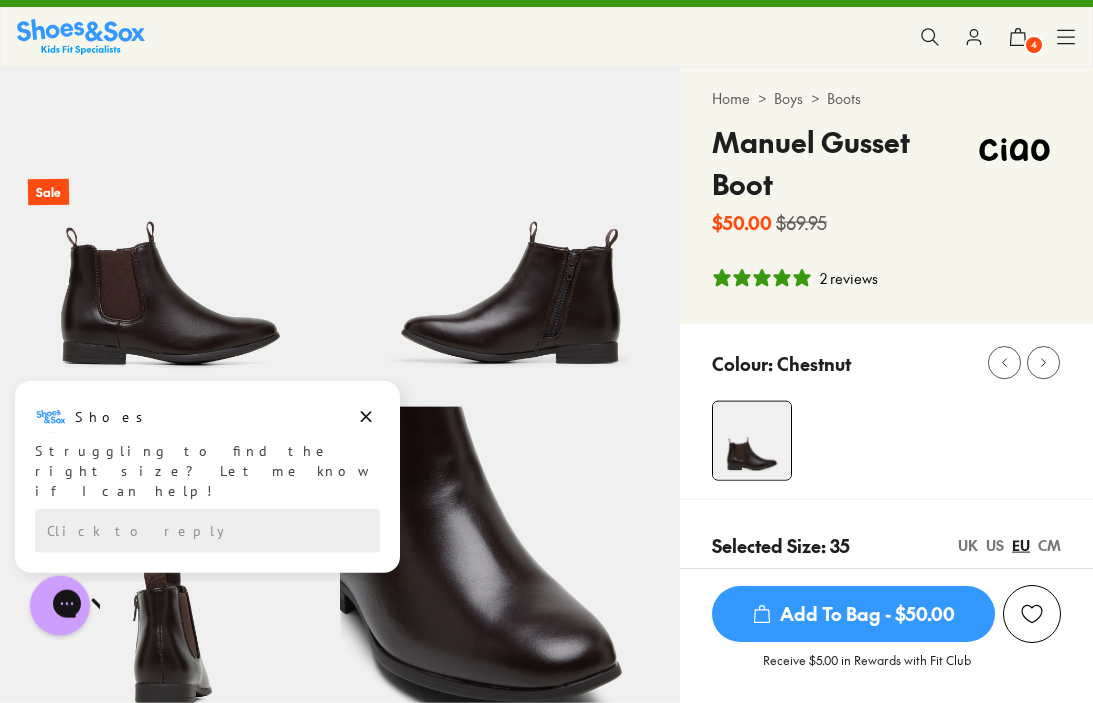 scroll, scrollTop: 0, scrollLeft: 0, axis: both 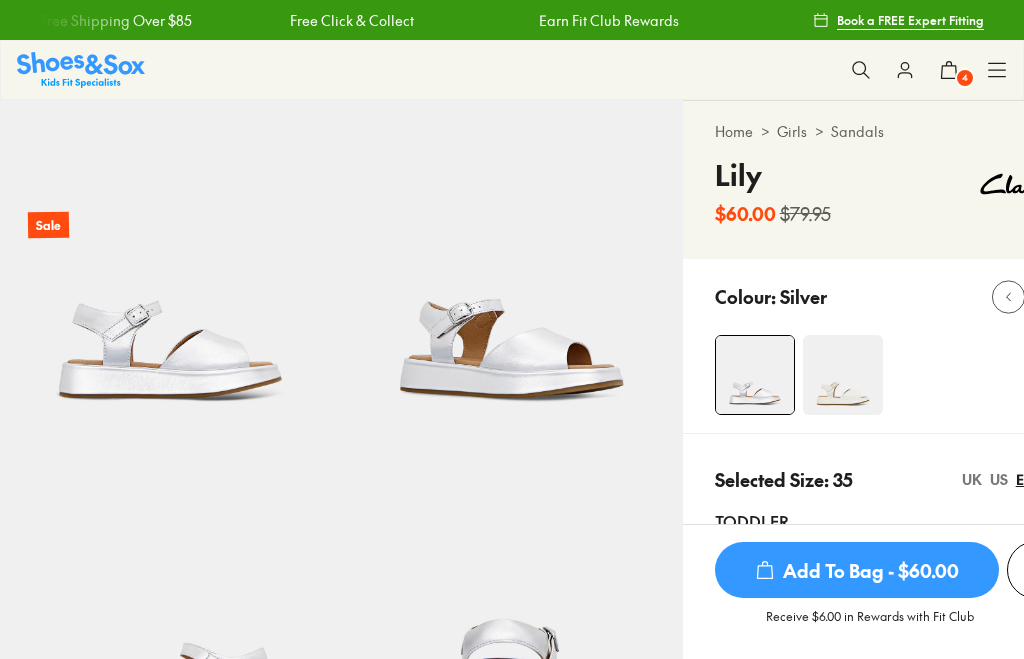 click on "Selected Size:   35 UK US EU CM Toddler 26 27 Younger 28 29 30 31 32 33 34 Older 35 36 37 38" at bounding box center (890, 668) 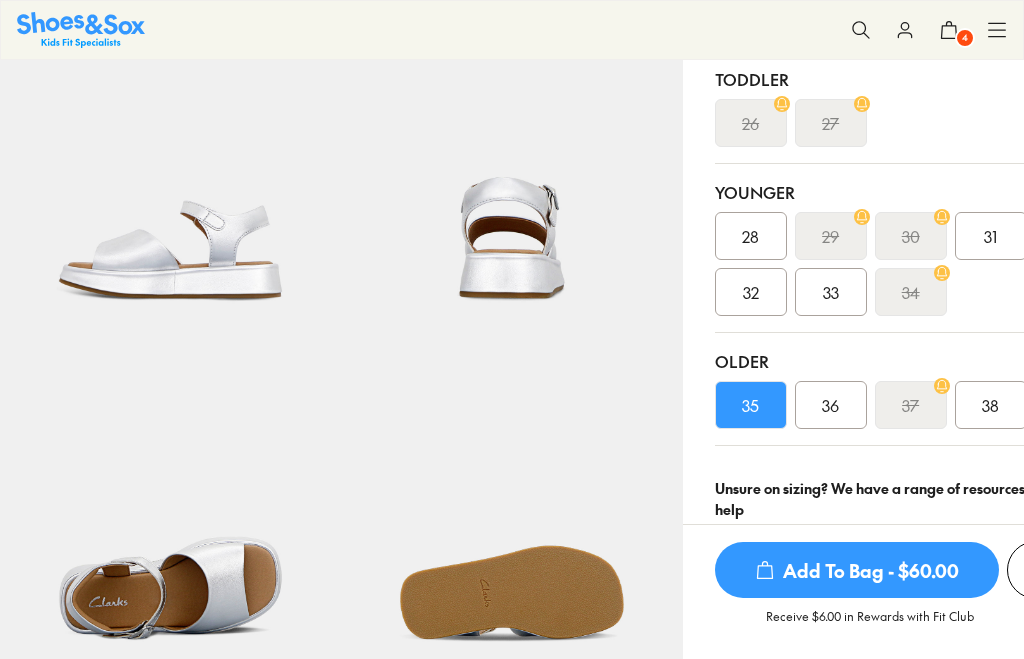 scroll, scrollTop: 591, scrollLeft: 0, axis: vertical 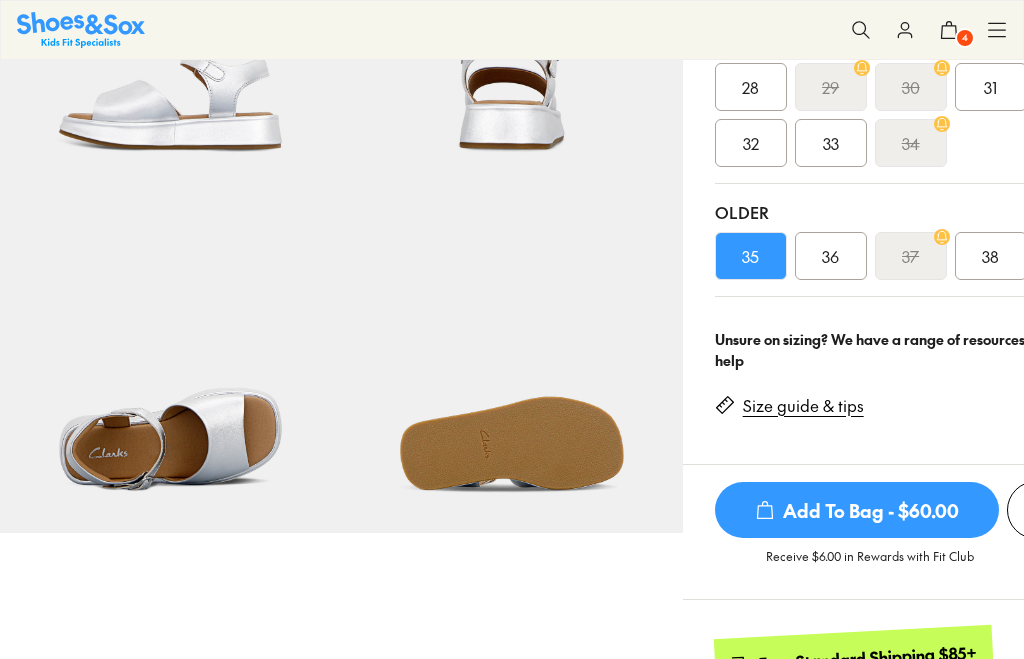 click on "Add To Bag - $60.00" at bounding box center (857, 510) 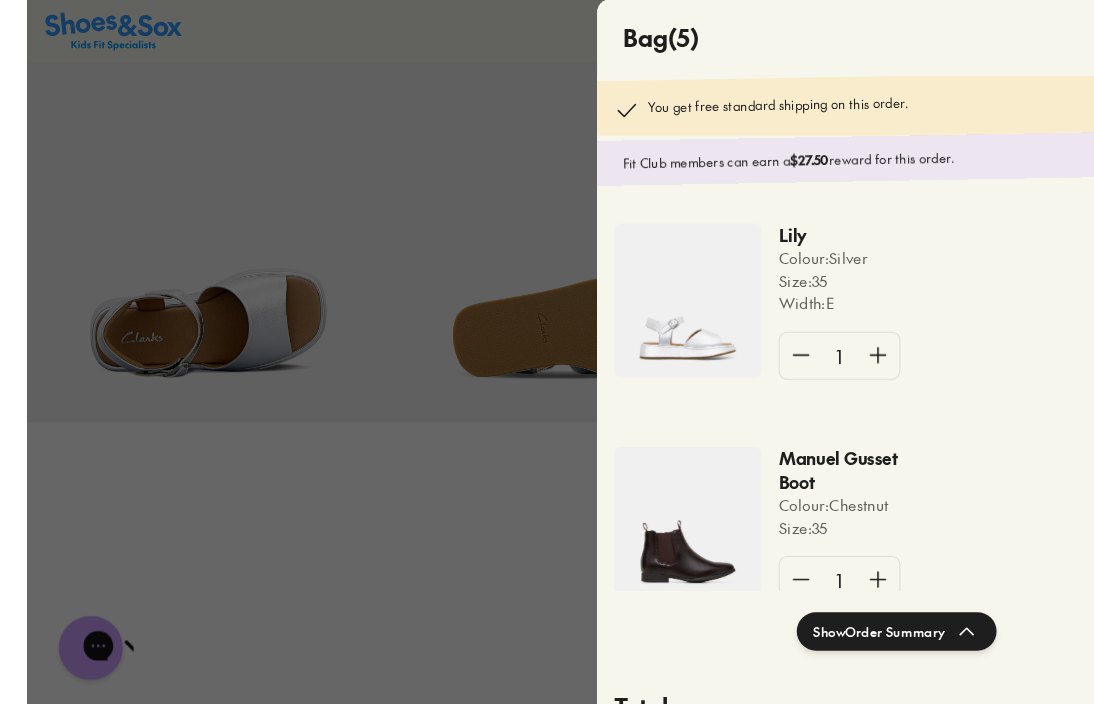 scroll, scrollTop: 727, scrollLeft: 0, axis: vertical 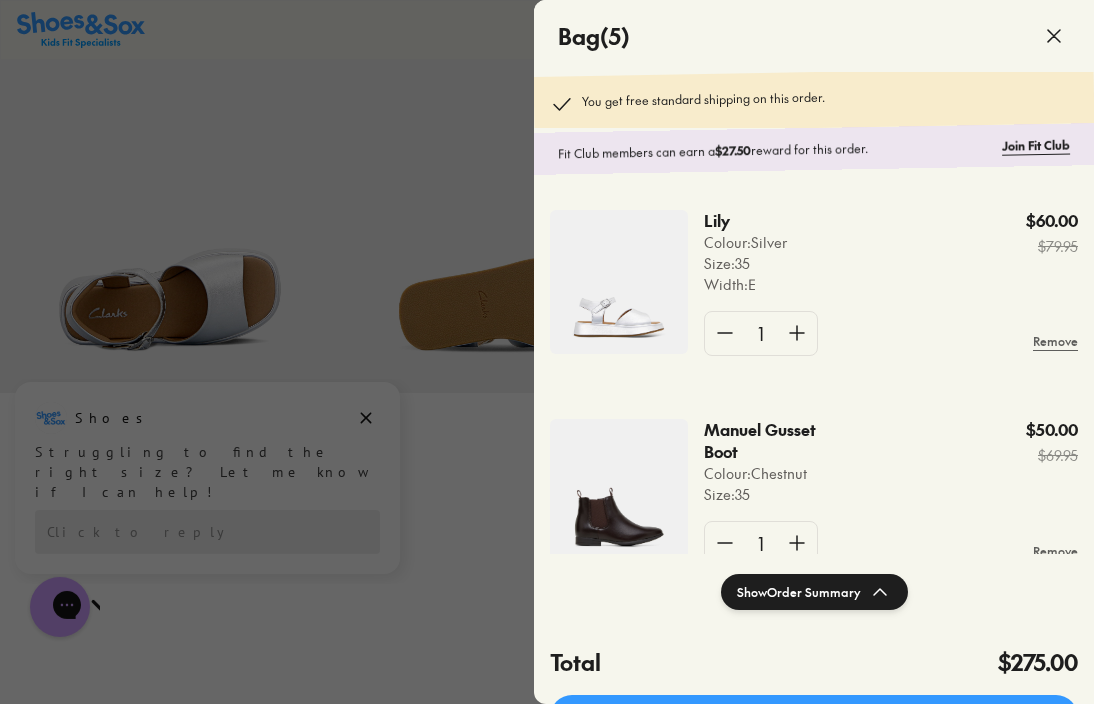 click on "Proceed to Checkout" 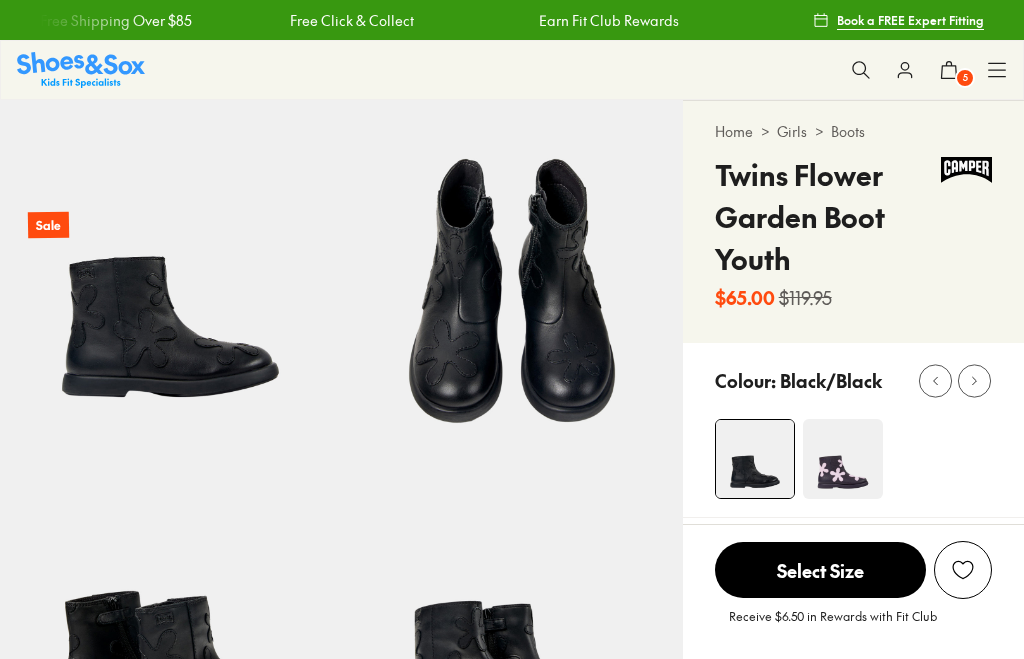 scroll, scrollTop: 0, scrollLeft: 0, axis: both 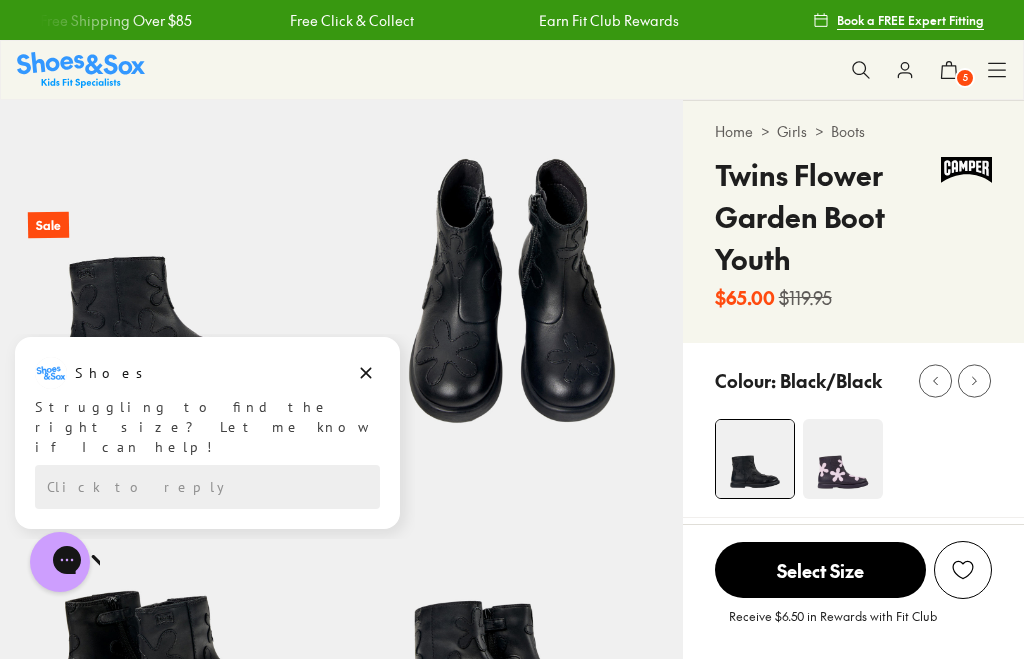 click on "Earn Fit Club Rewards" at bounding box center (606, 20) 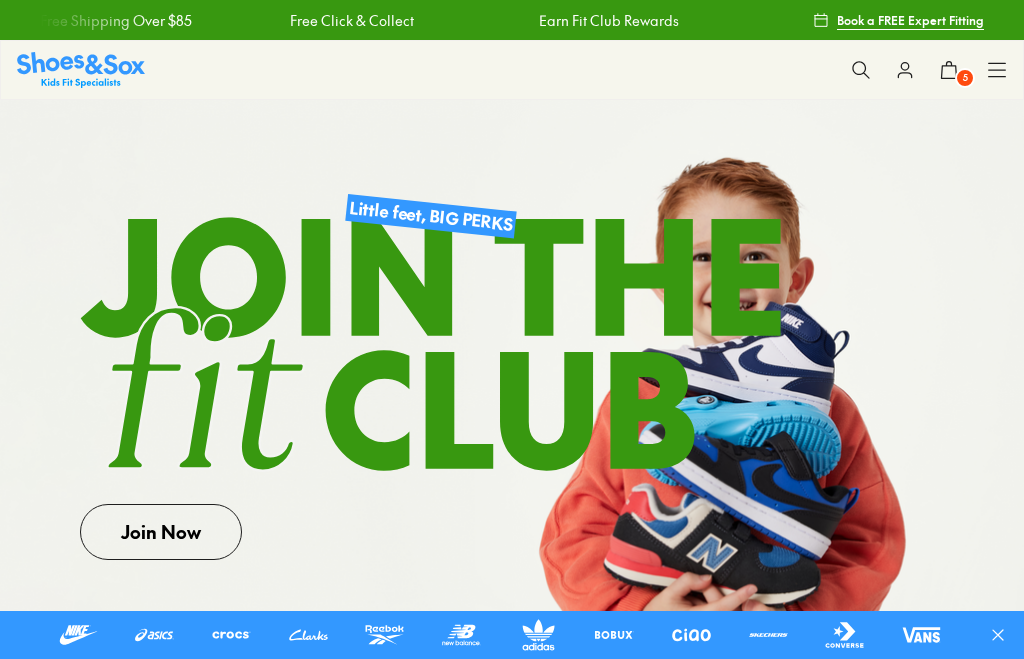 scroll, scrollTop: 0, scrollLeft: 0, axis: both 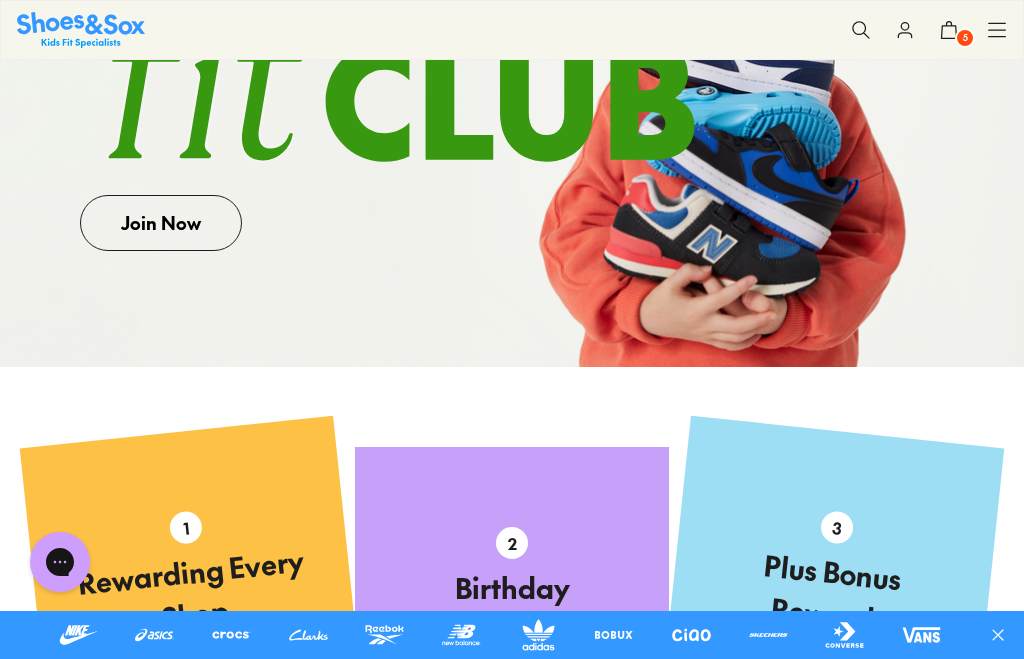 click on "Join Now" at bounding box center (161, 223) 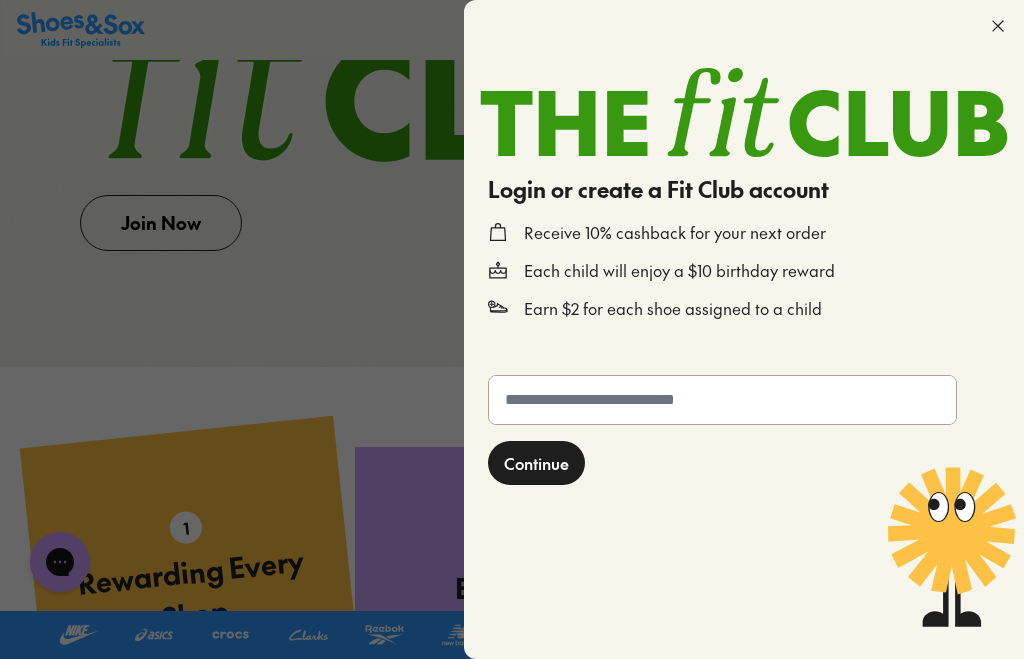 scroll, scrollTop: 376, scrollLeft: 0, axis: vertical 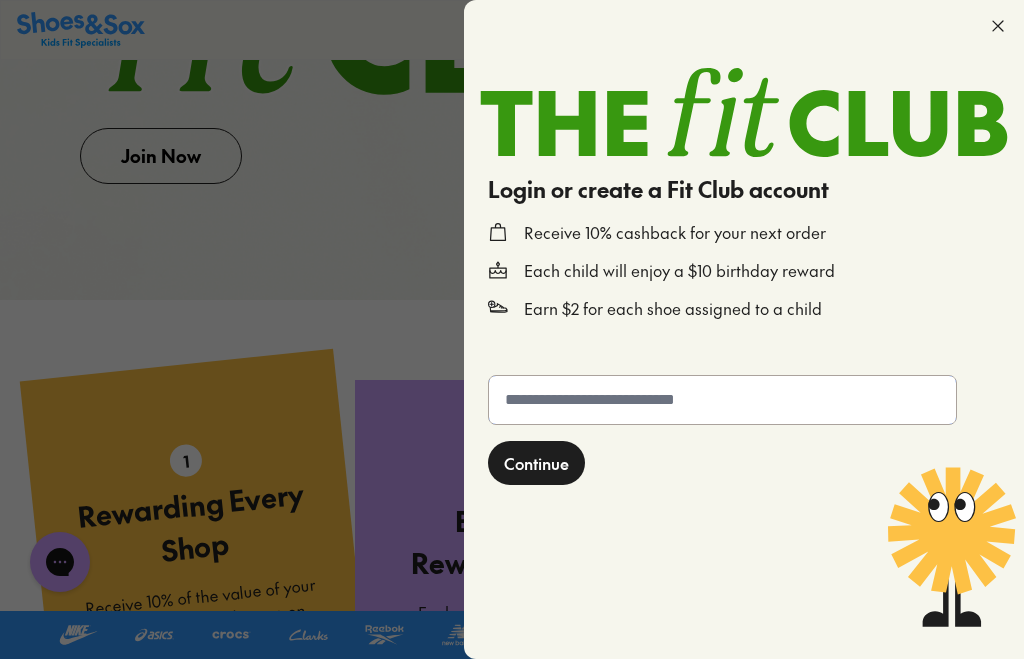 click 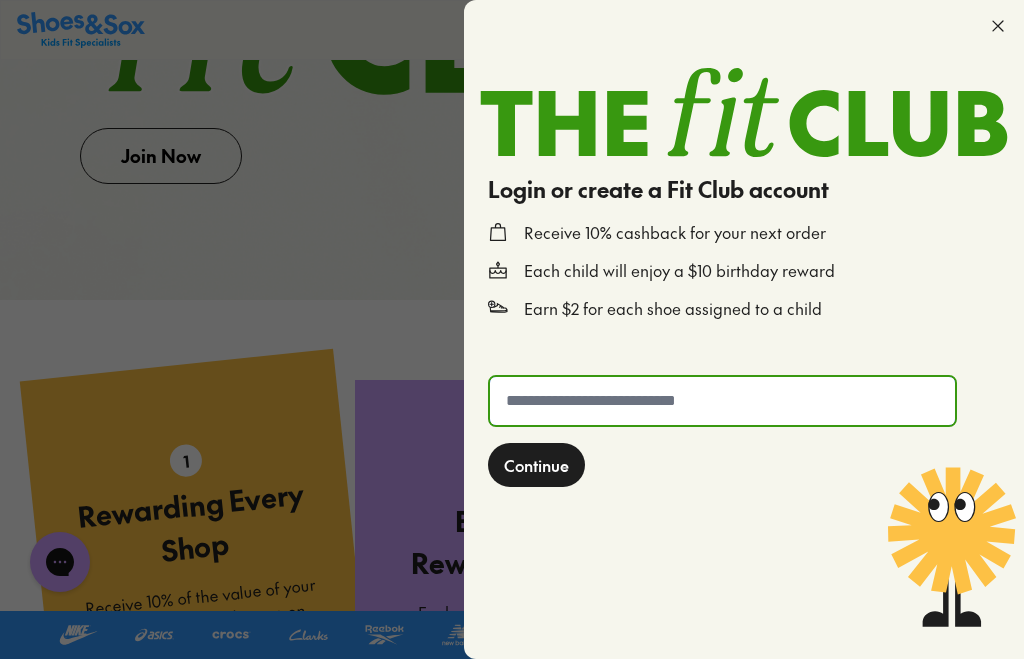 scroll, scrollTop: 375, scrollLeft: 0, axis: vertical 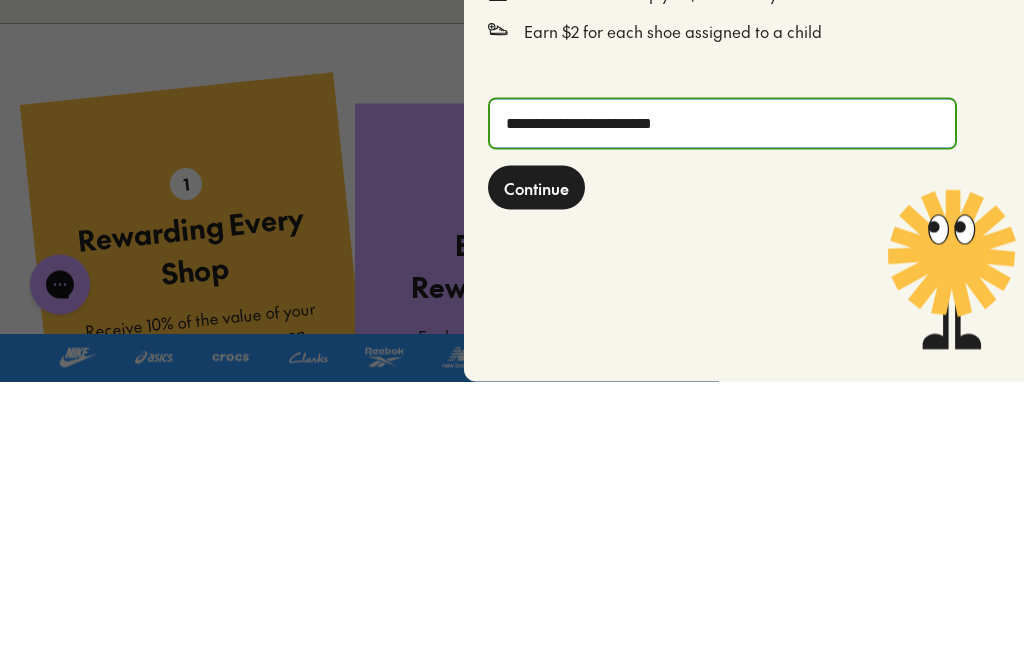 type on "**********" 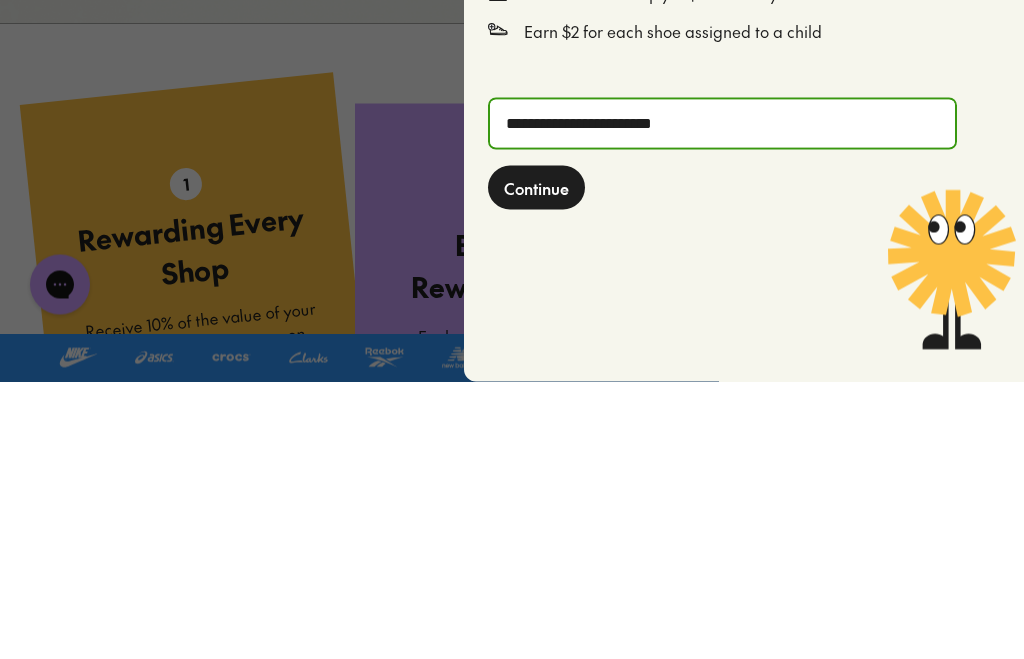 click on "Continue" 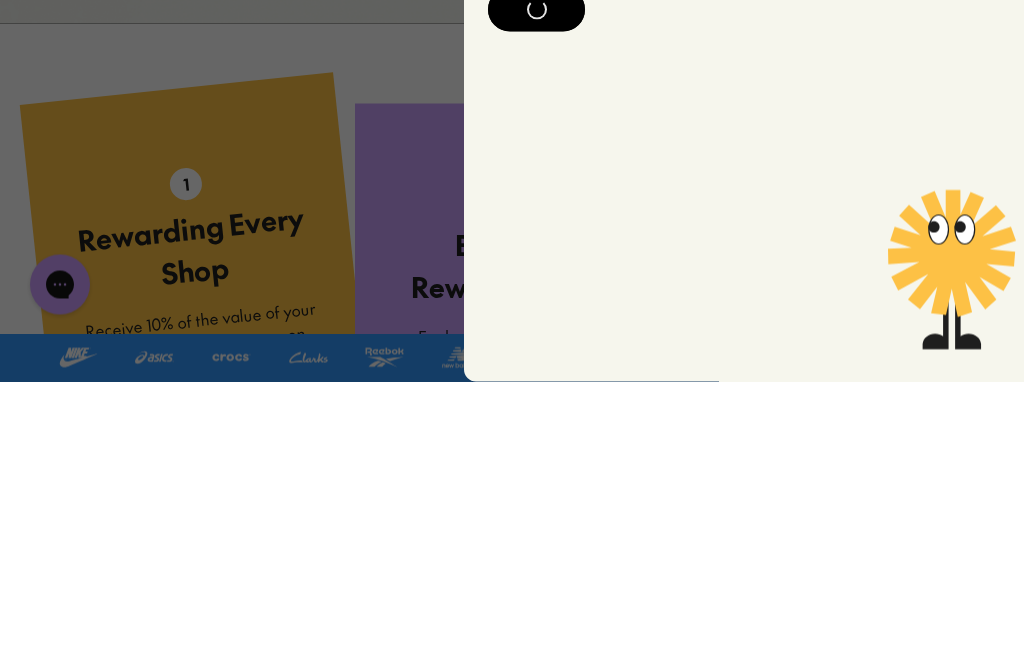 scroll, scrollTop: 653, scrollLeft: 0, axis: vertical 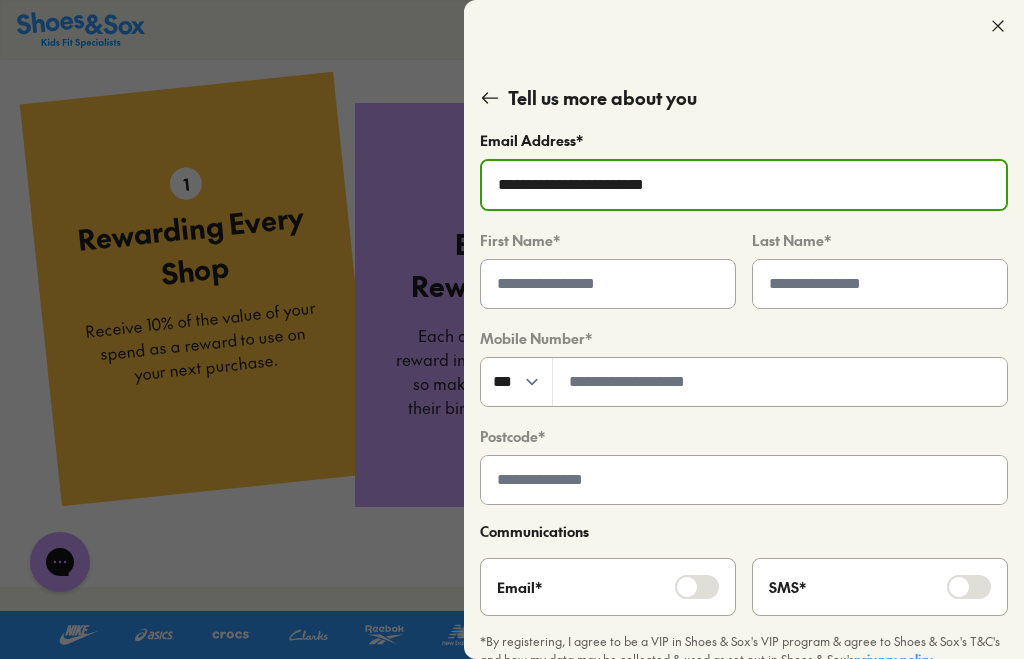 click 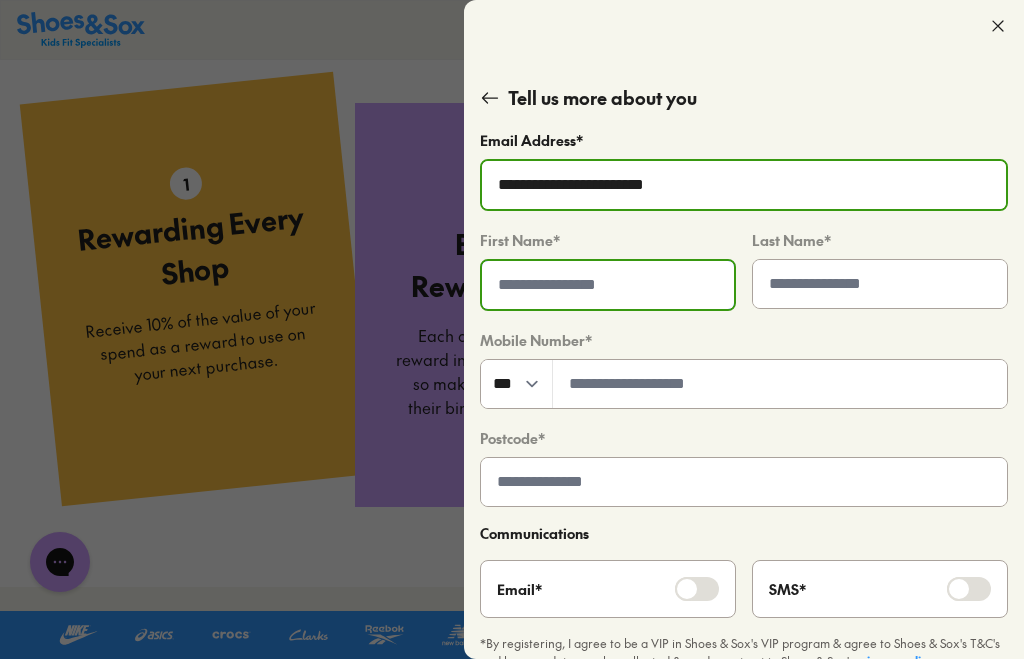 scroll, scrollTop: 652, scrollLeft: 0, axis: vertical 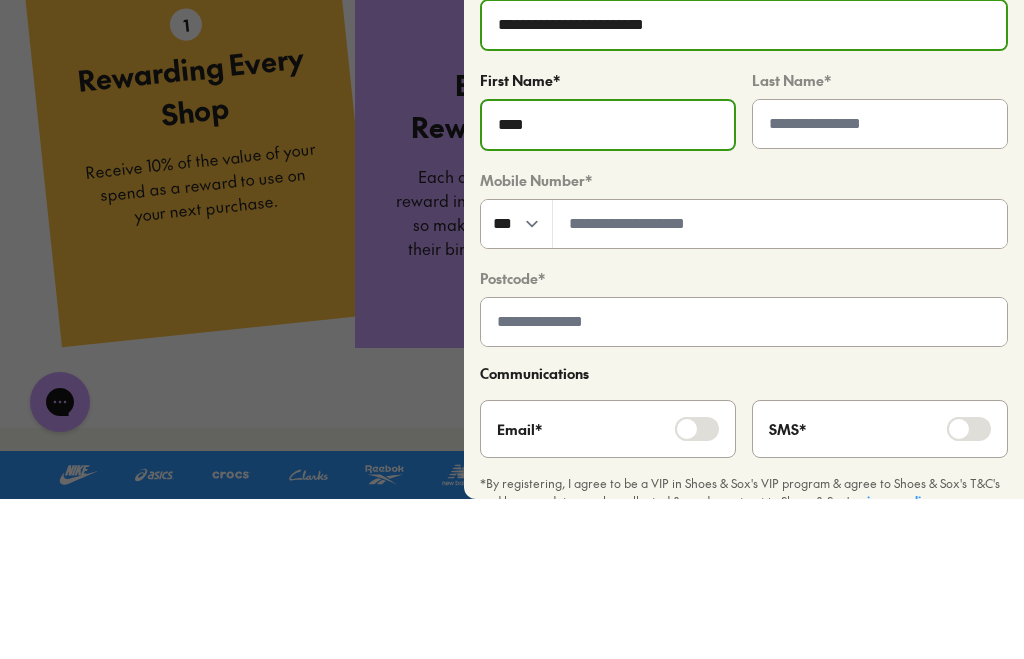 type on "****" 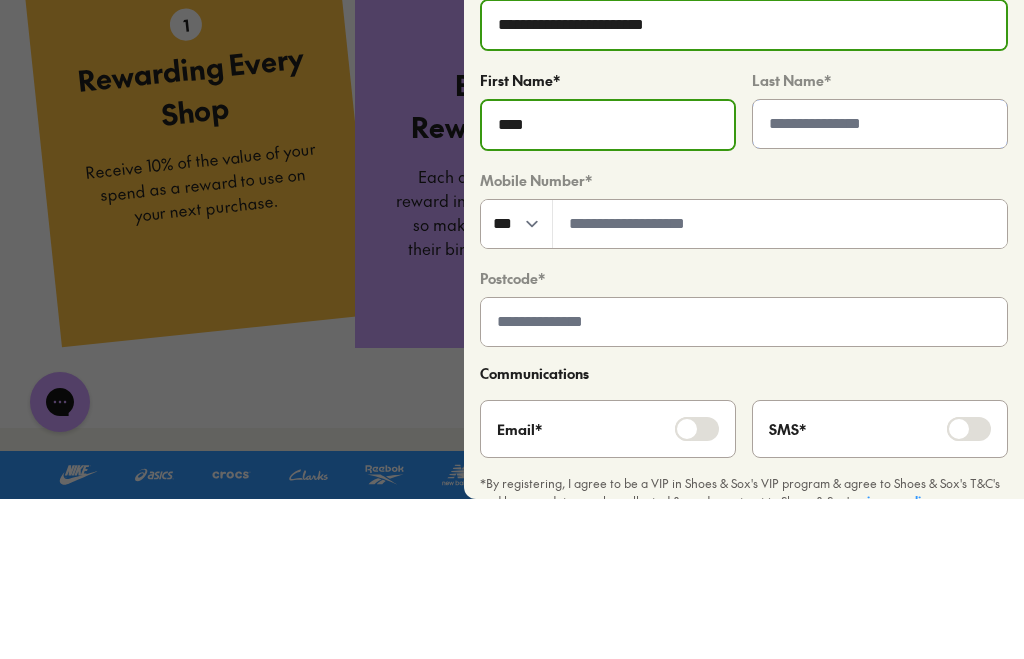 click 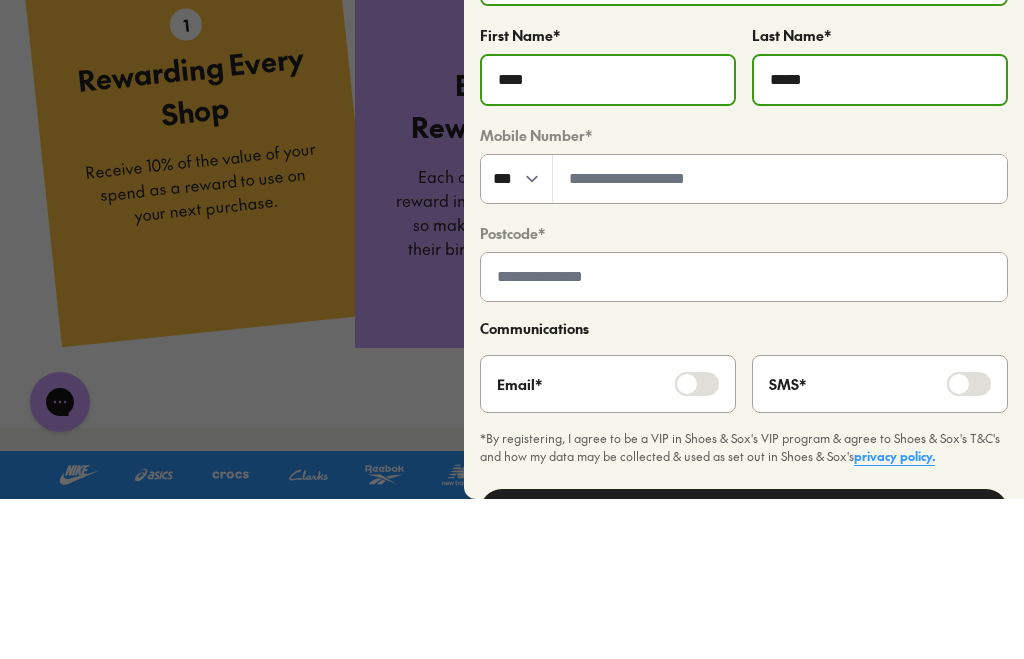 scroll, scrollTop: 69, scrollLeft: 0, axis: vertical 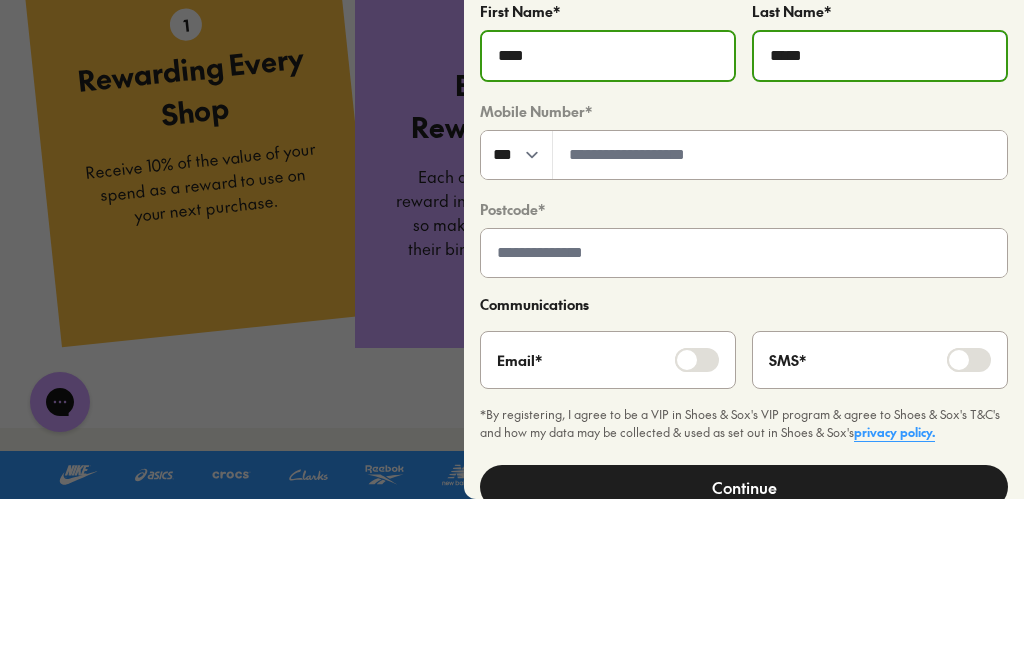 type on "*****" 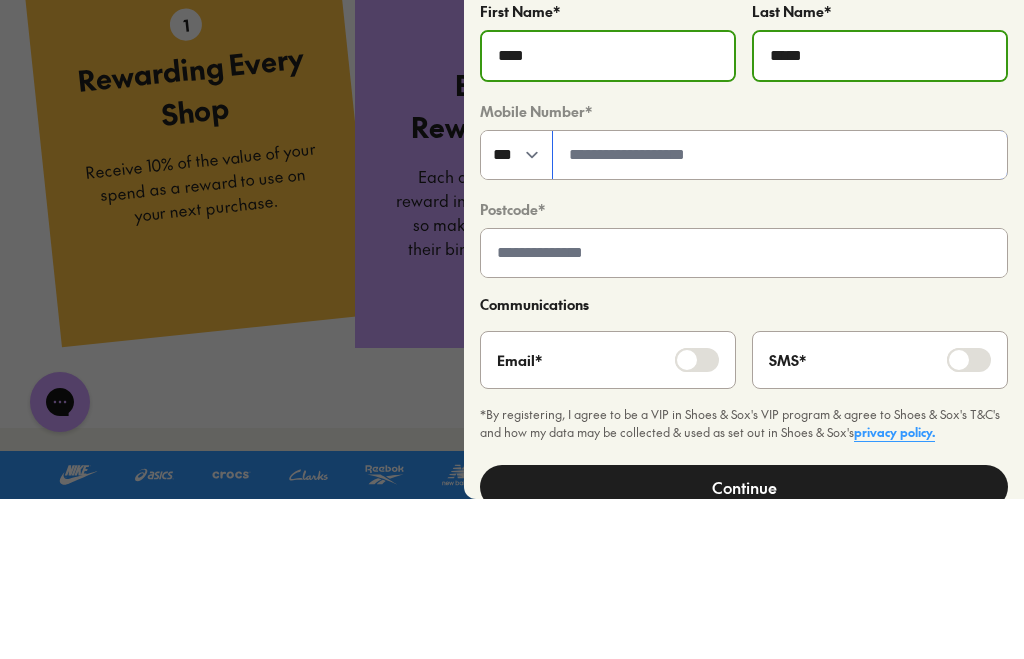 click 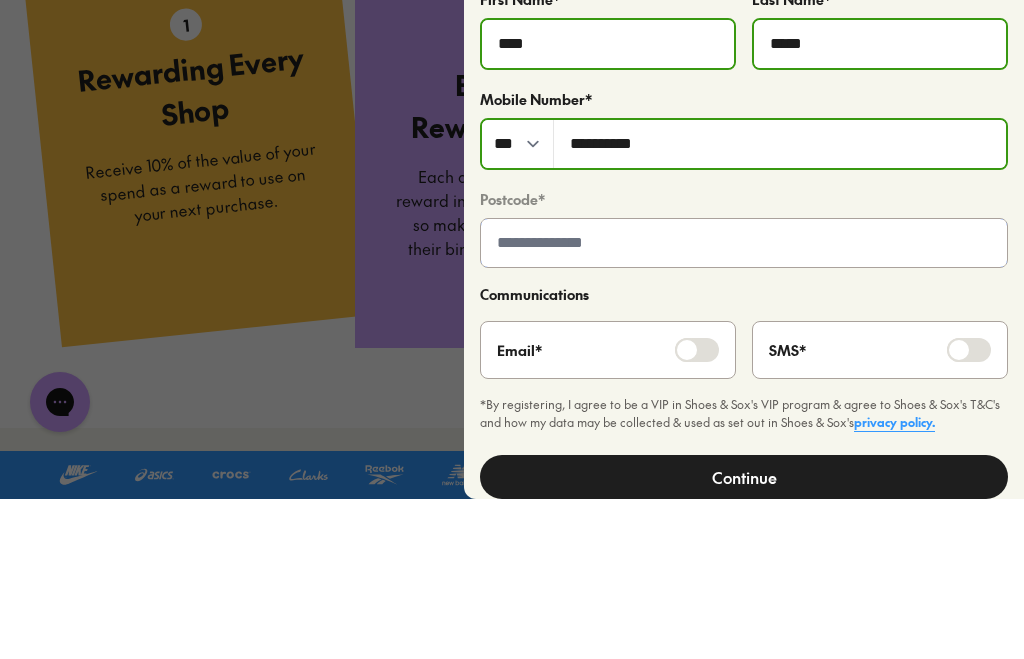 click 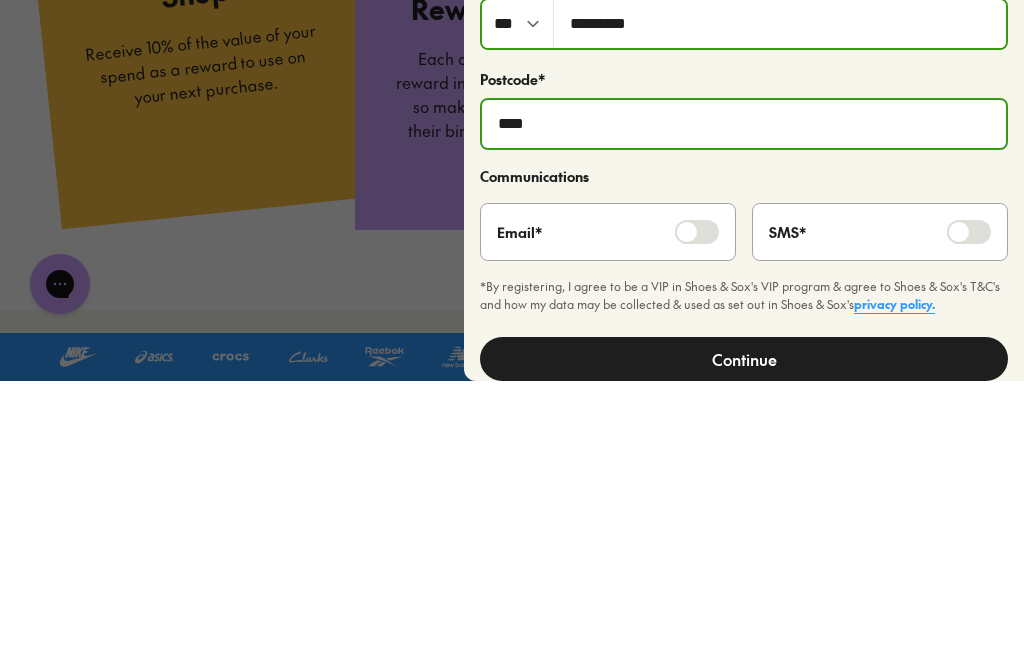 scroll, scrollTop: 83, scrollLeft: 0, axis: vertical 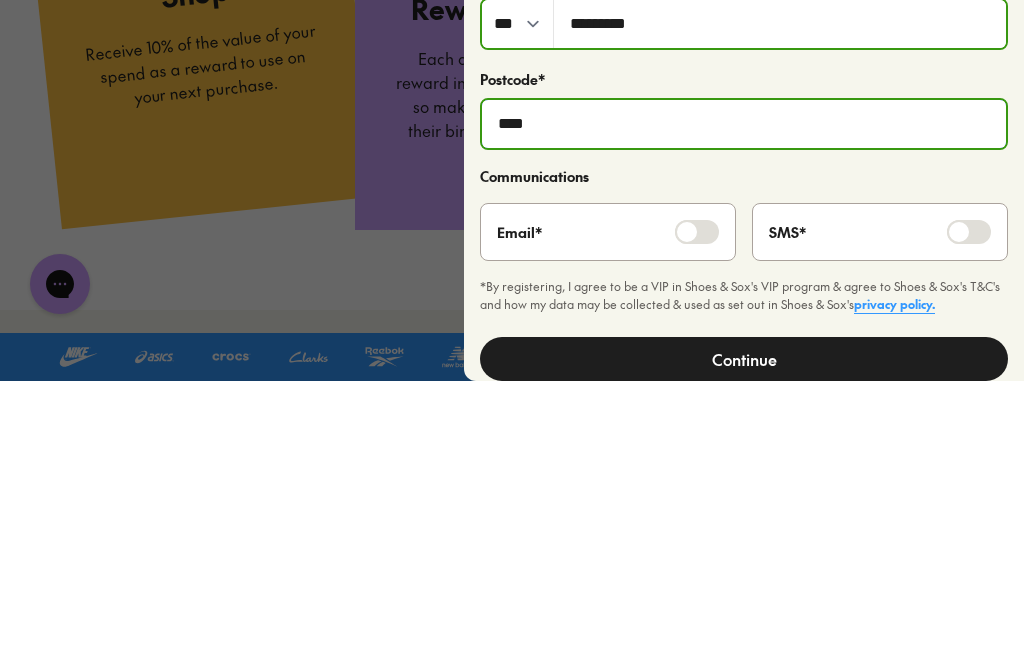 type on "****" 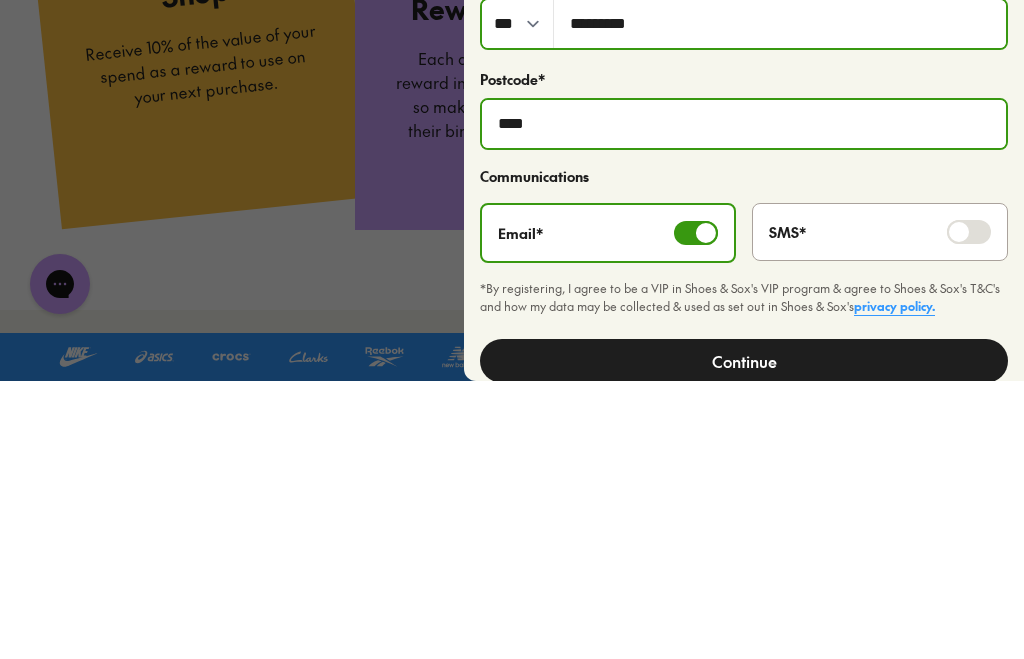 scroll, scrollTop: 930, scrollLeft: 0, axis: vertical 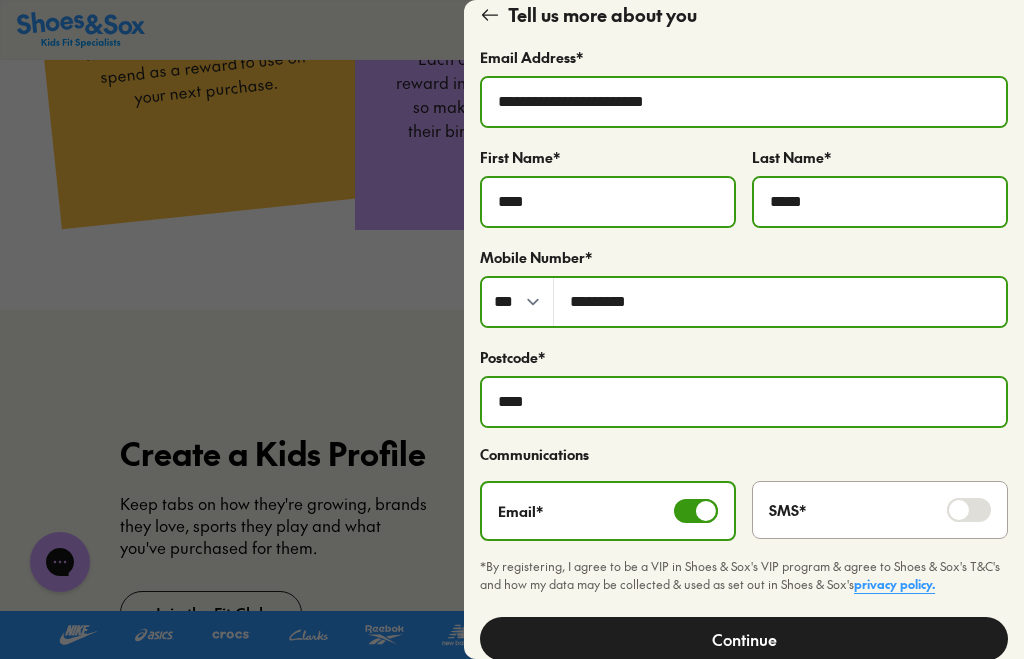 click on "Continue" 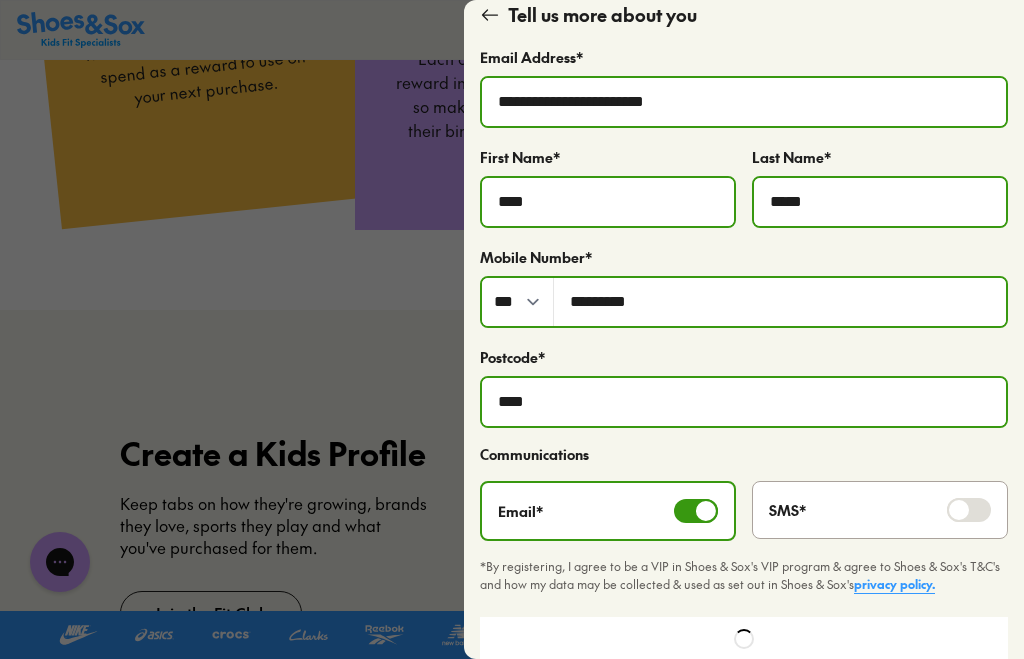 scroll, scrollTop: 0, scrollLeft: 0, axis: both 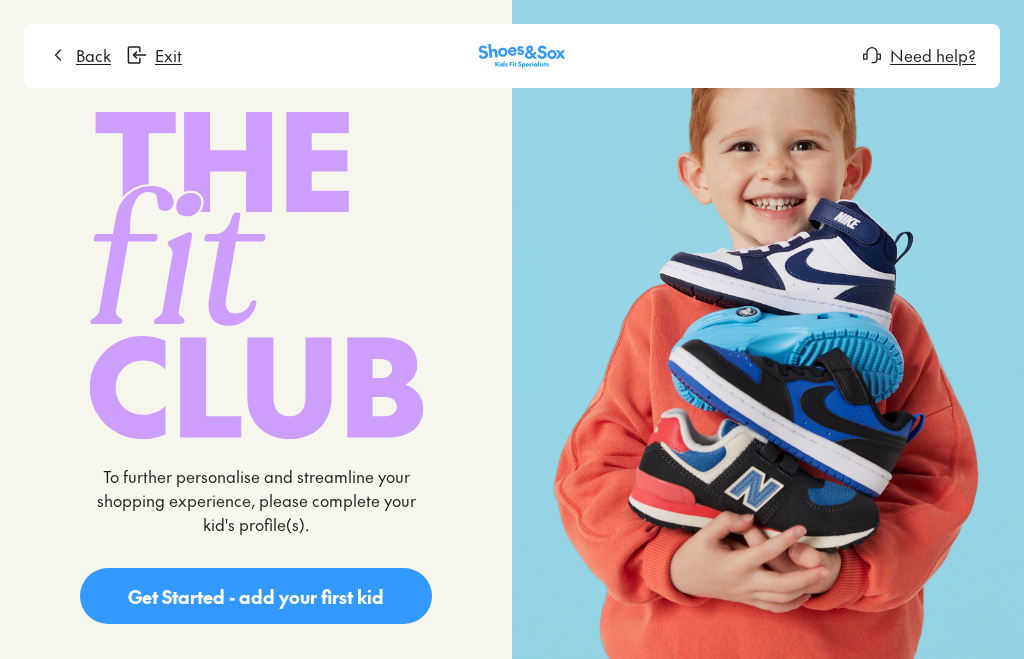 click on "Set up later" at bounding box center [256, 664] 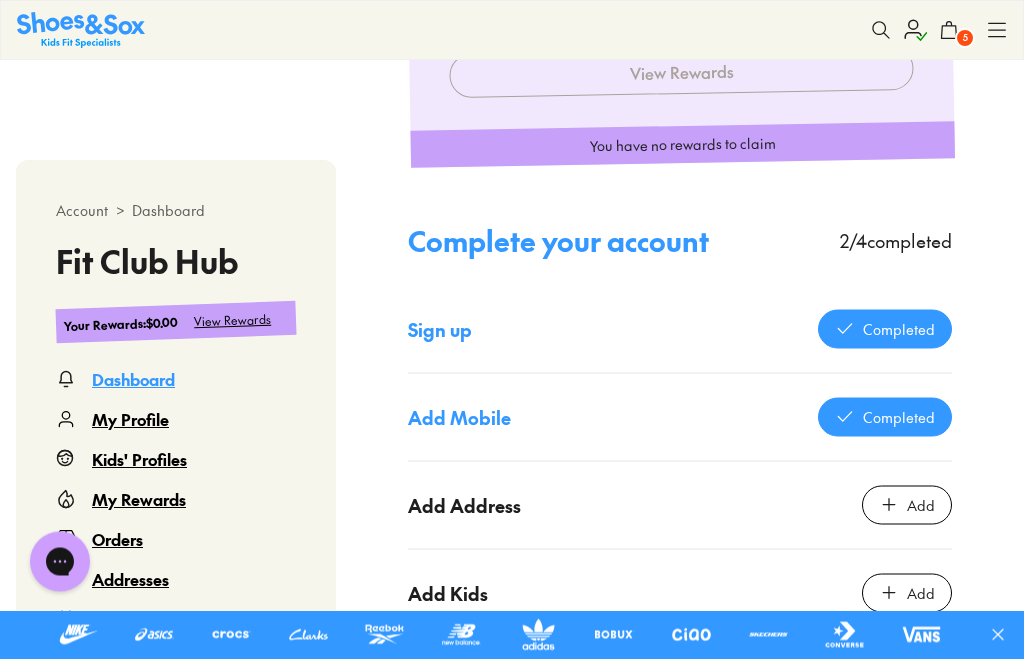 scroll, scrollTop: 1732, scrollLeft: 0, axis: vertical 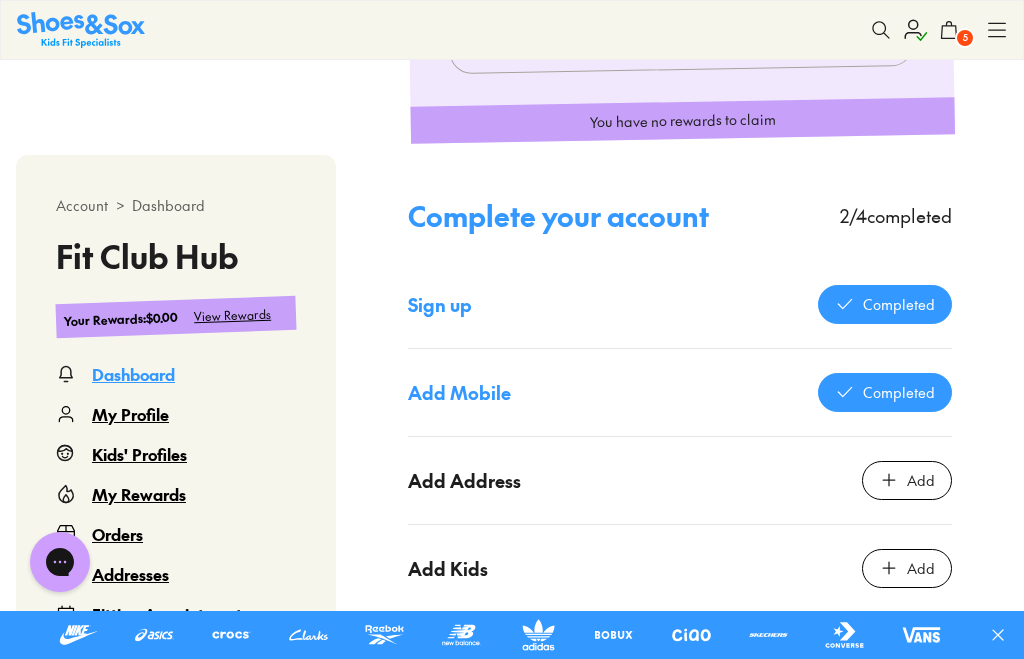 click on "Add" at bounding box center [921, 480] 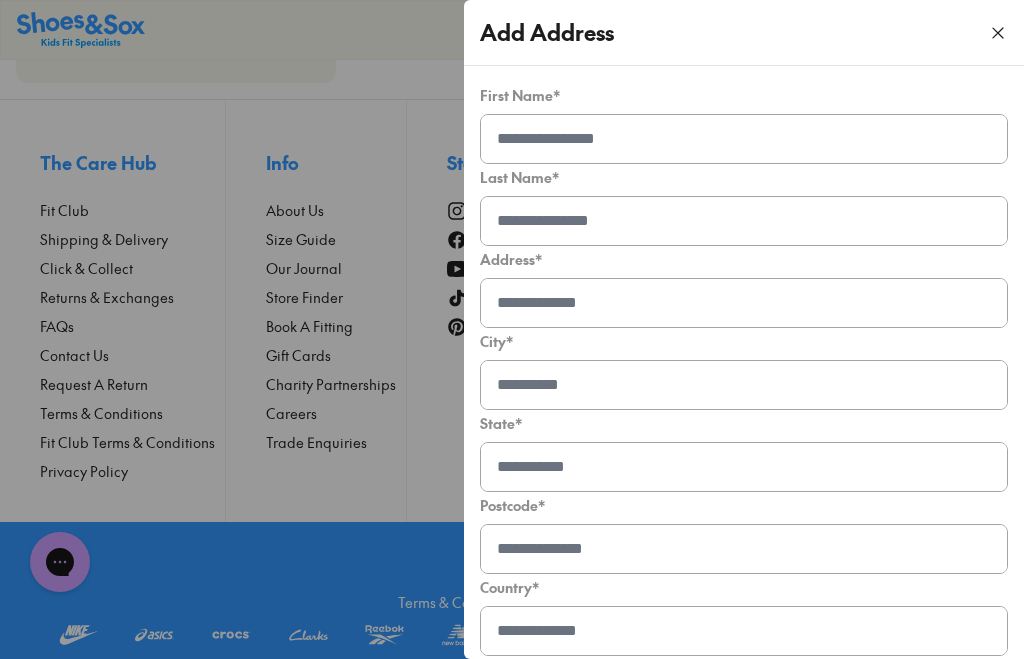 scroll, scrollTop: 100, scrollLeft: 0, axis: vertical 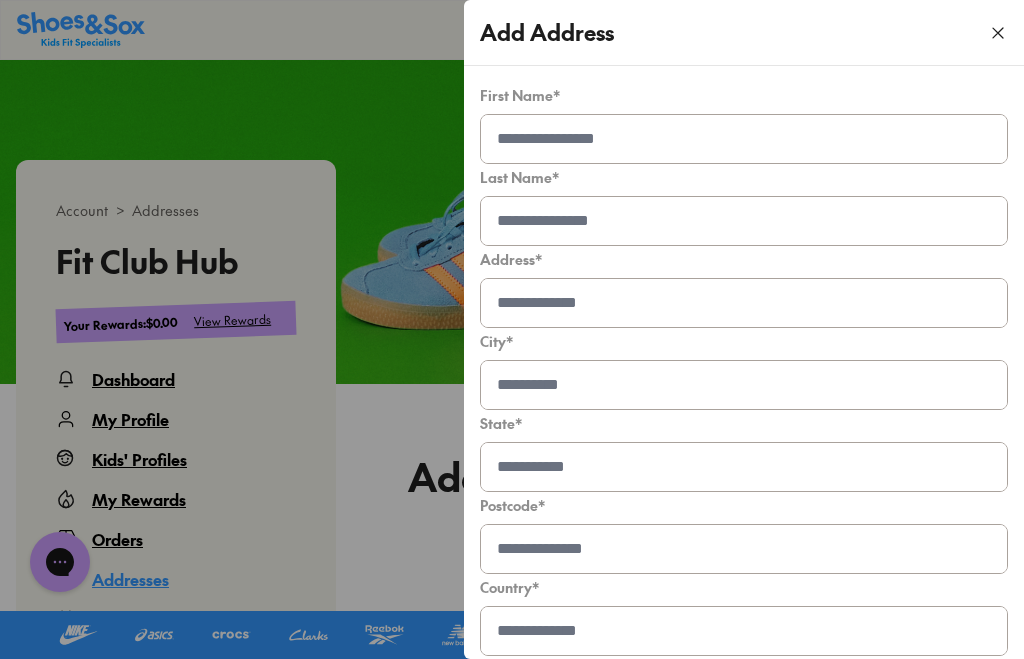 click at bounding box center (744, 139) 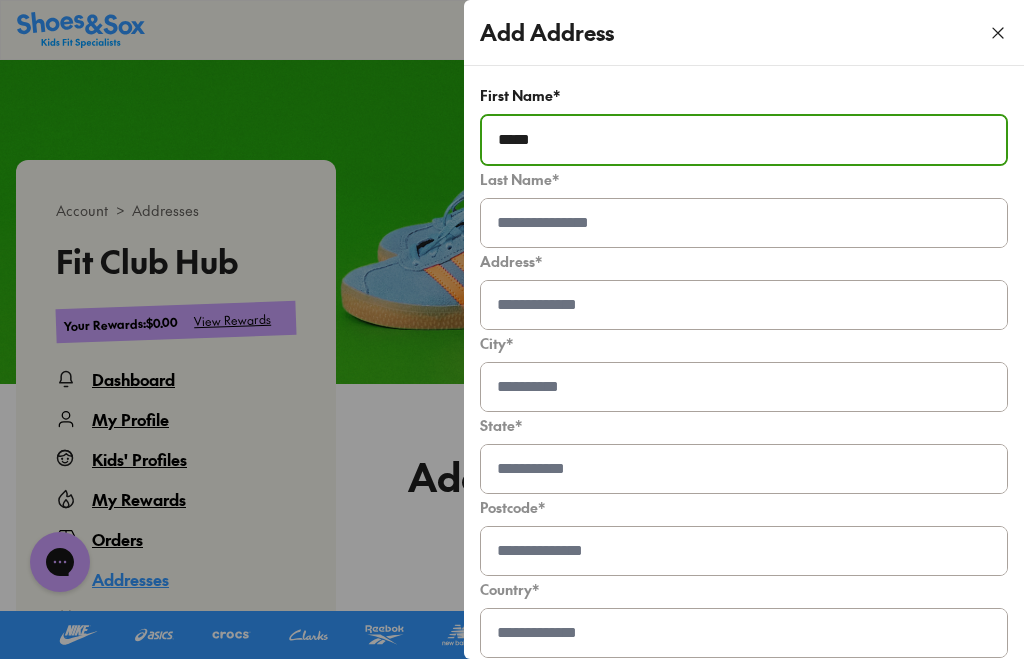 type on "****" 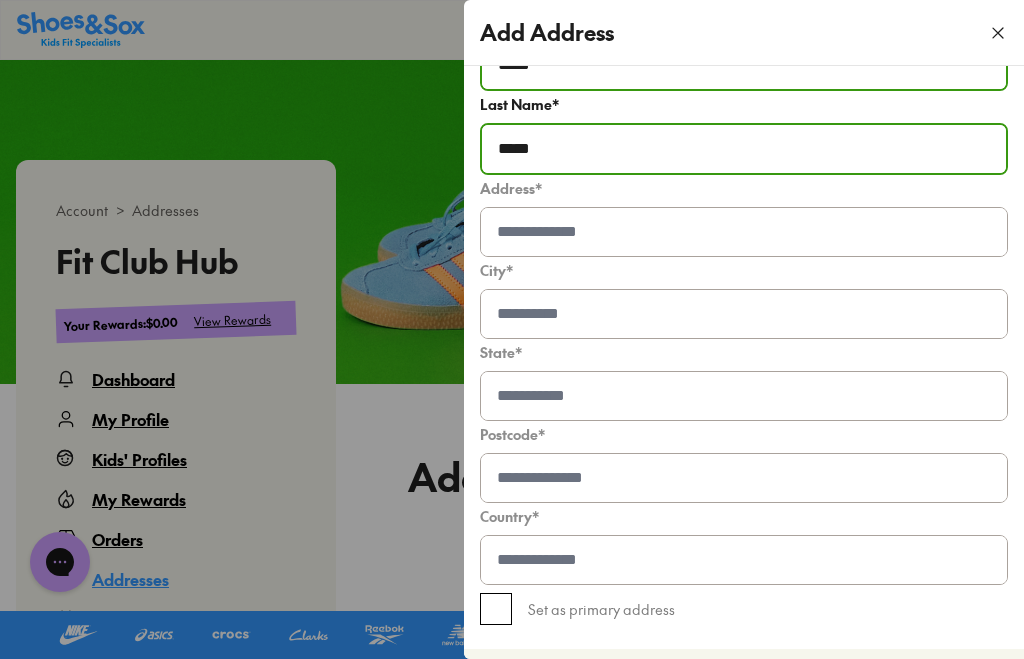 scroll, scrollTop: 74, scrollLeft: 0, axis: vertical 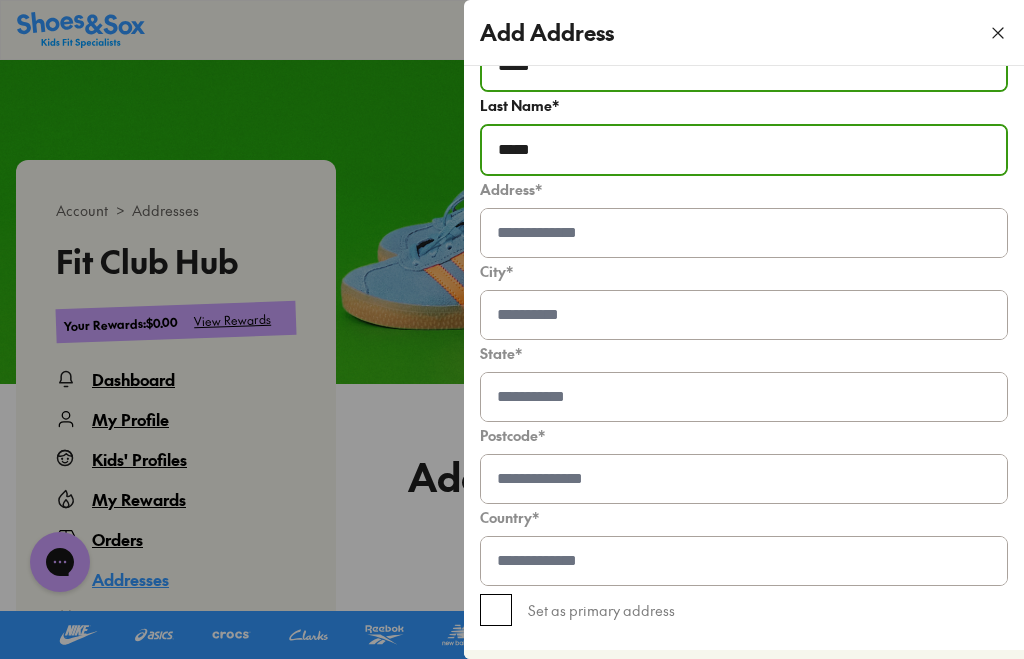 type on "*****" 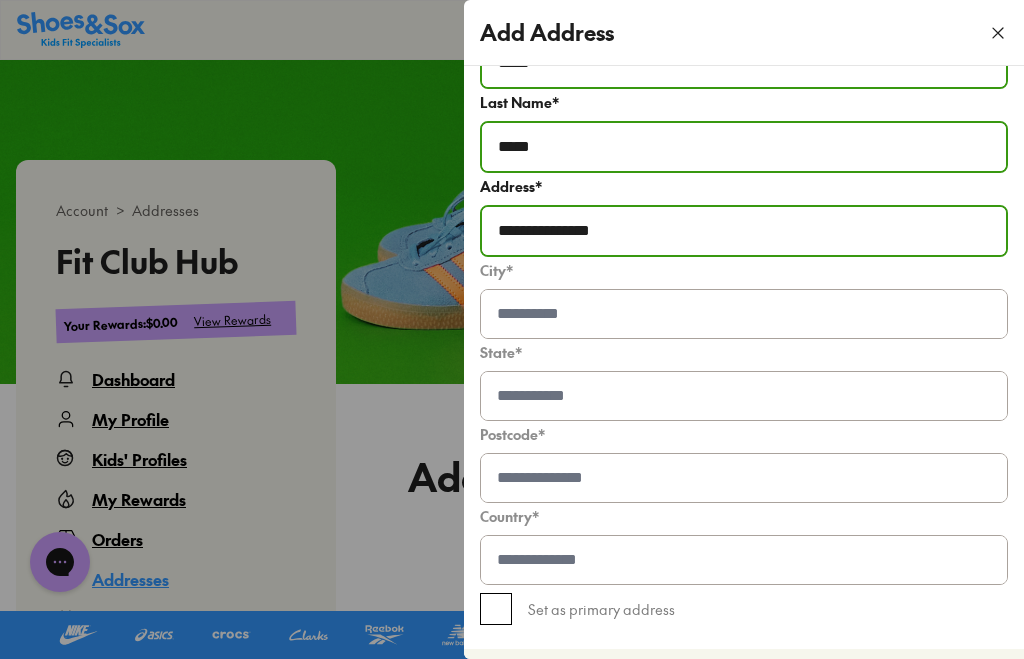 type on "**********" 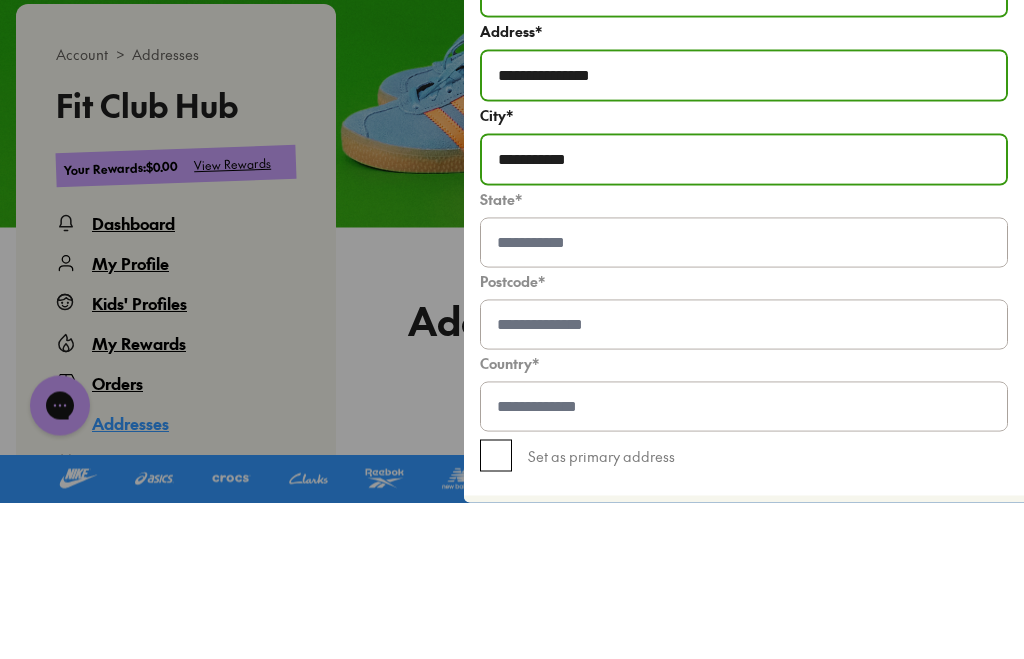 type on "**********" 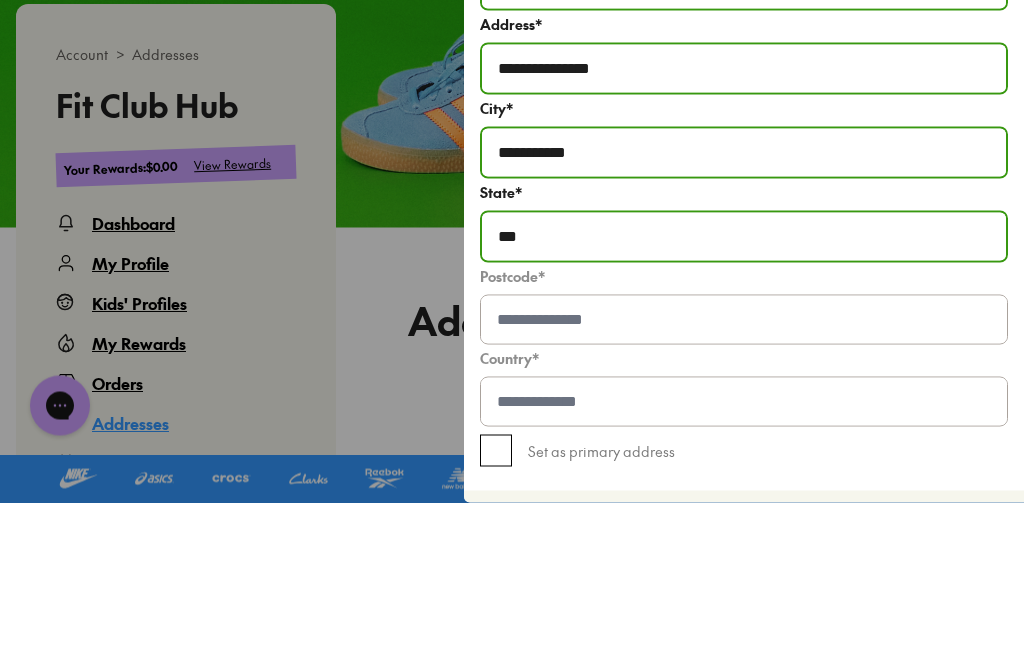 scroll, scrollTop: 80, scrollLeft: 0, axis: vertical 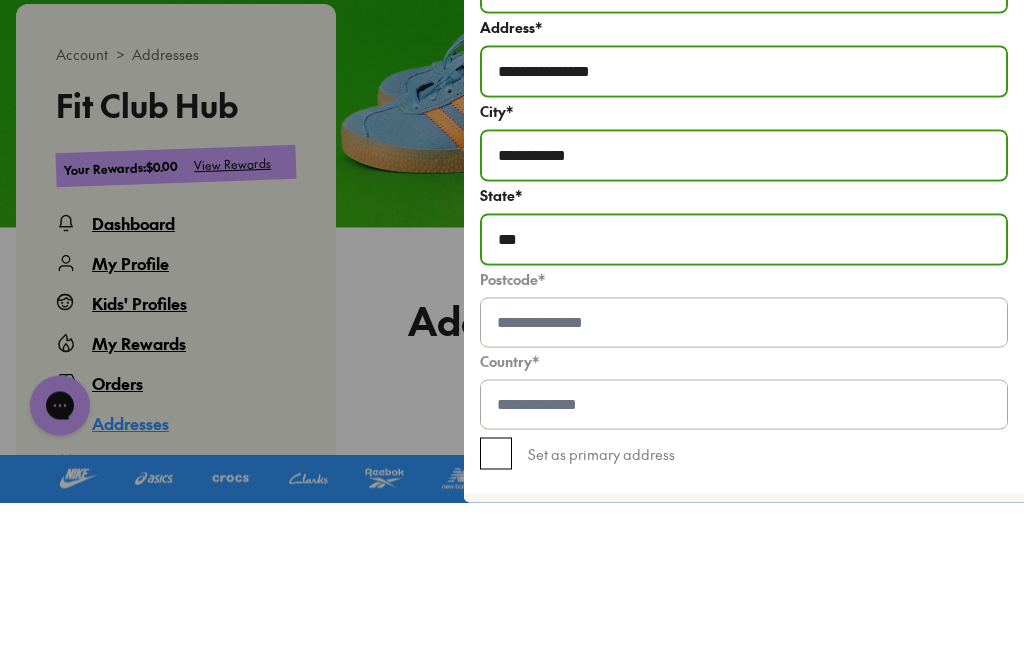 type on "***" 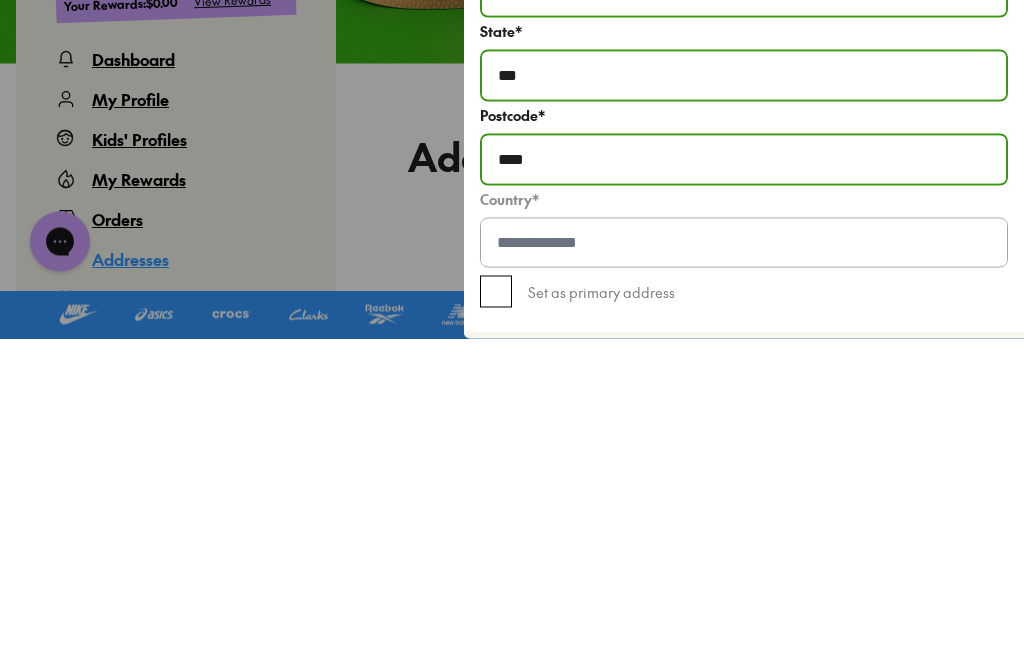 type on "****" 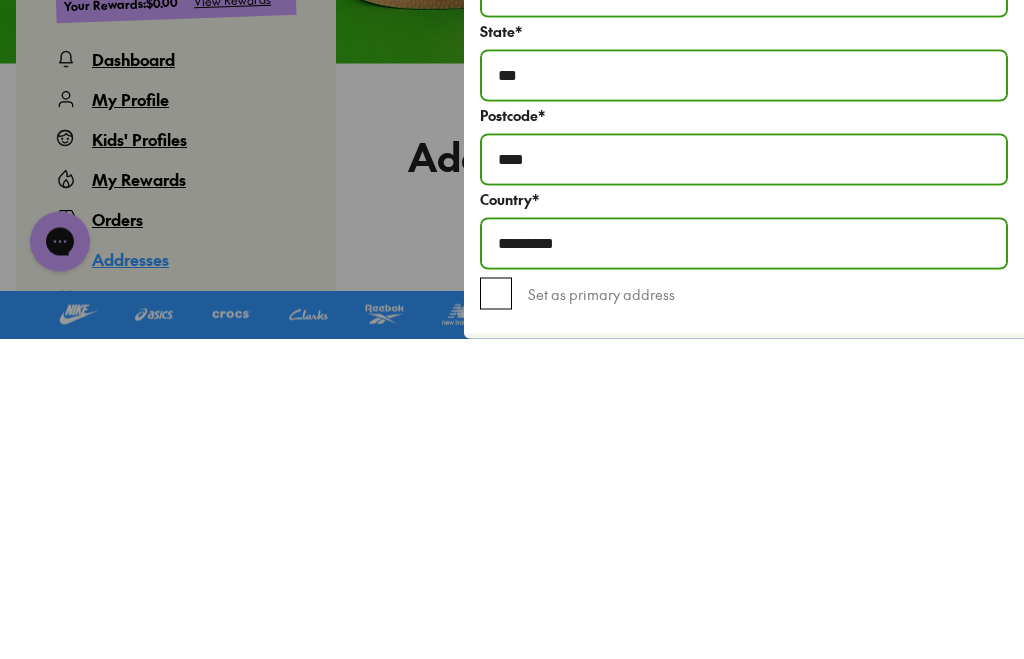 type on "*********" 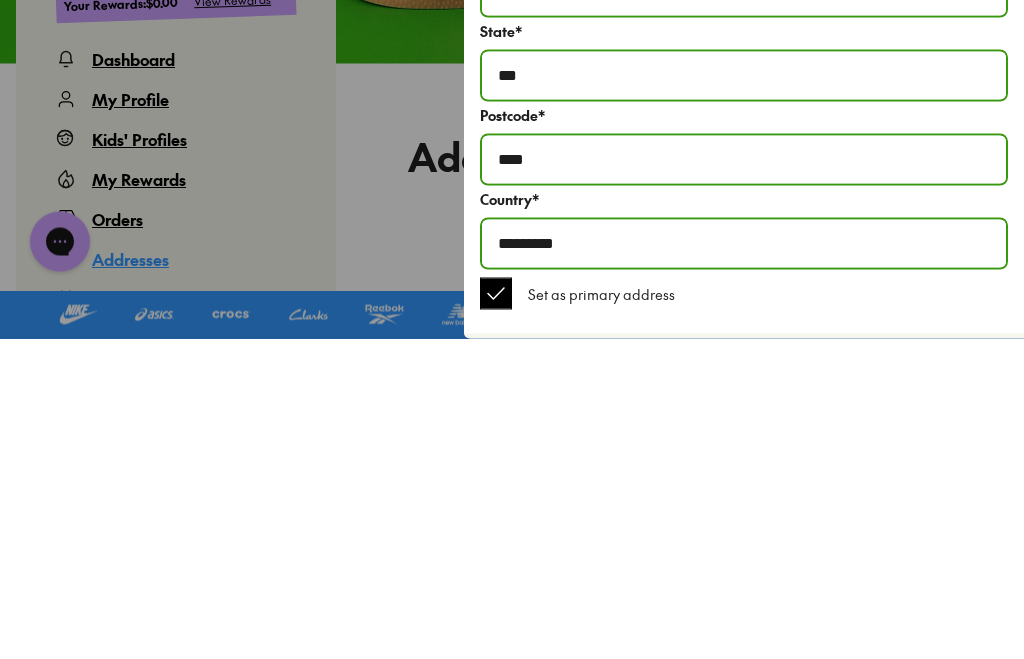 scroll, scrollTop: 421, scrollLeft: 0, axis: vertical 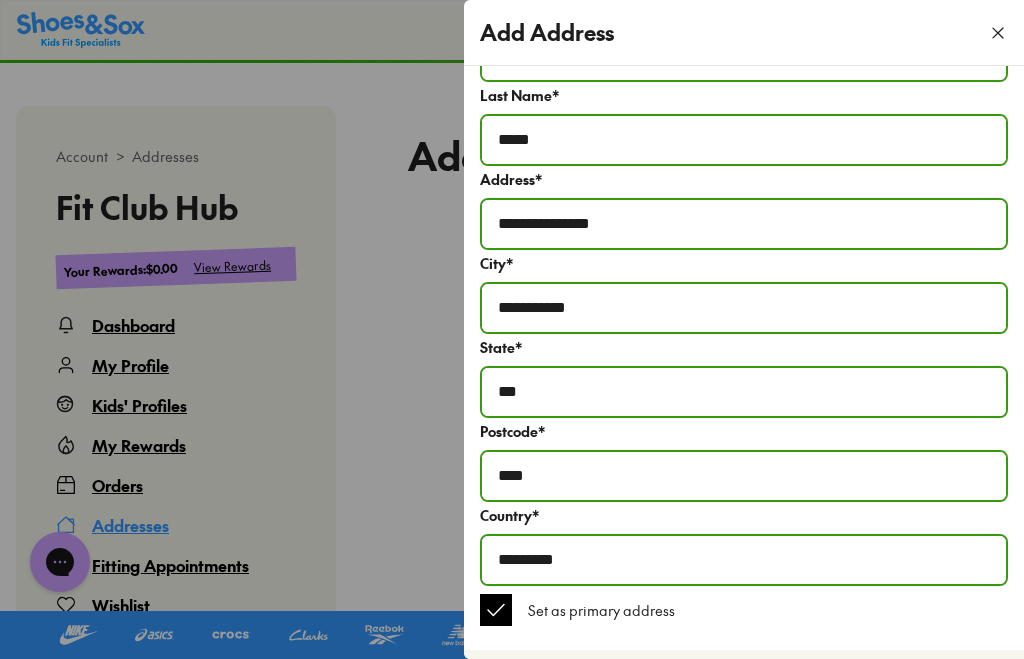 click on "Add  Address" at bounding box center (810, 688) 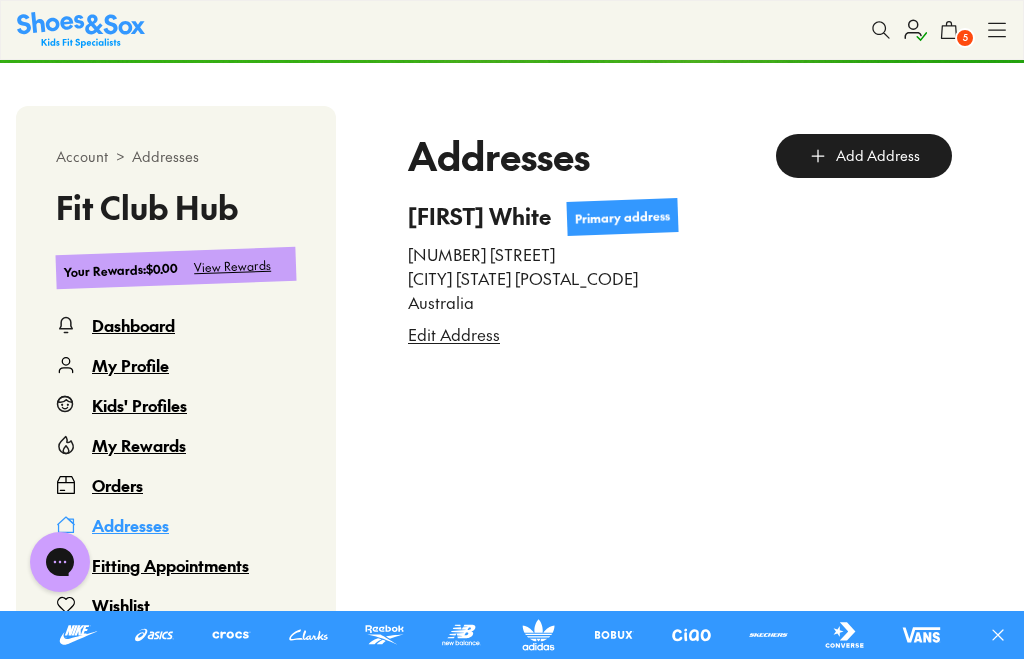 click at bounding box center (1006, 635) 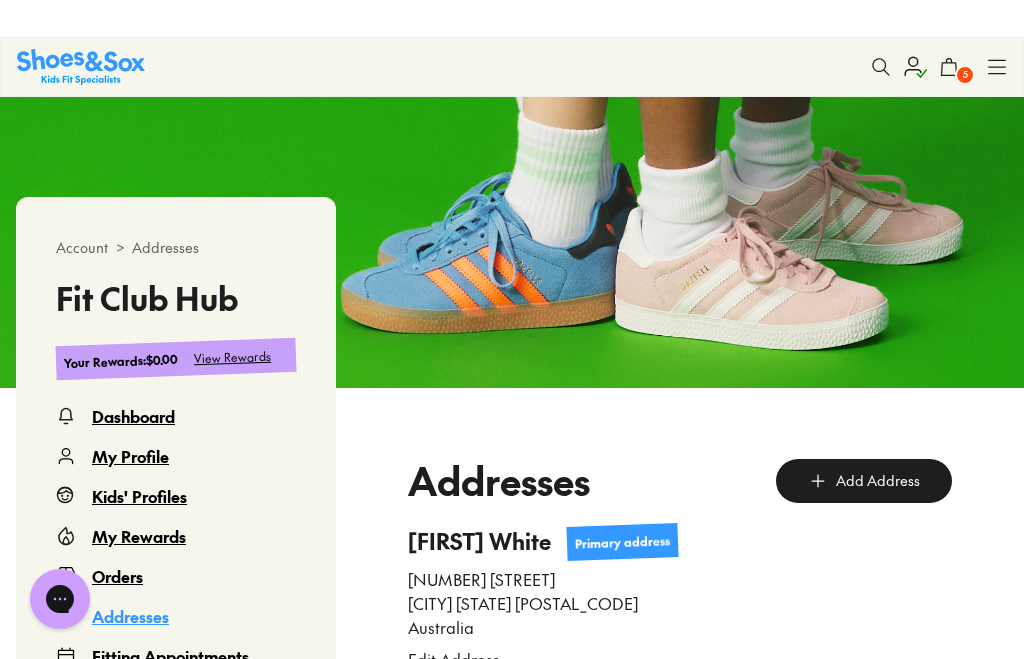 scroll, scrollTop: 0, scrollLeft: 0, axis: both 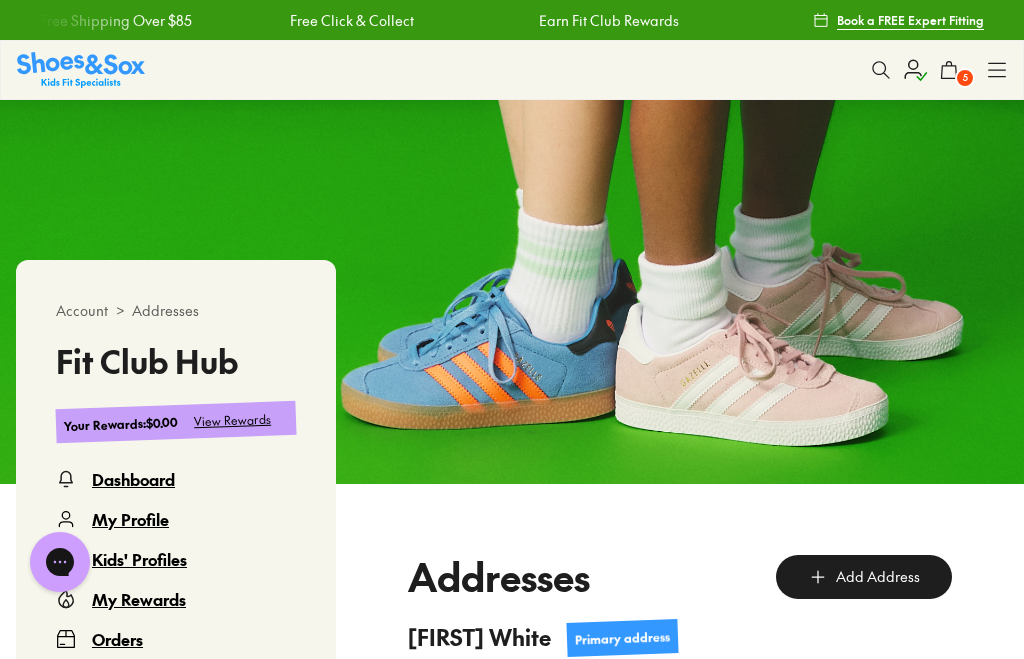 click on "5" 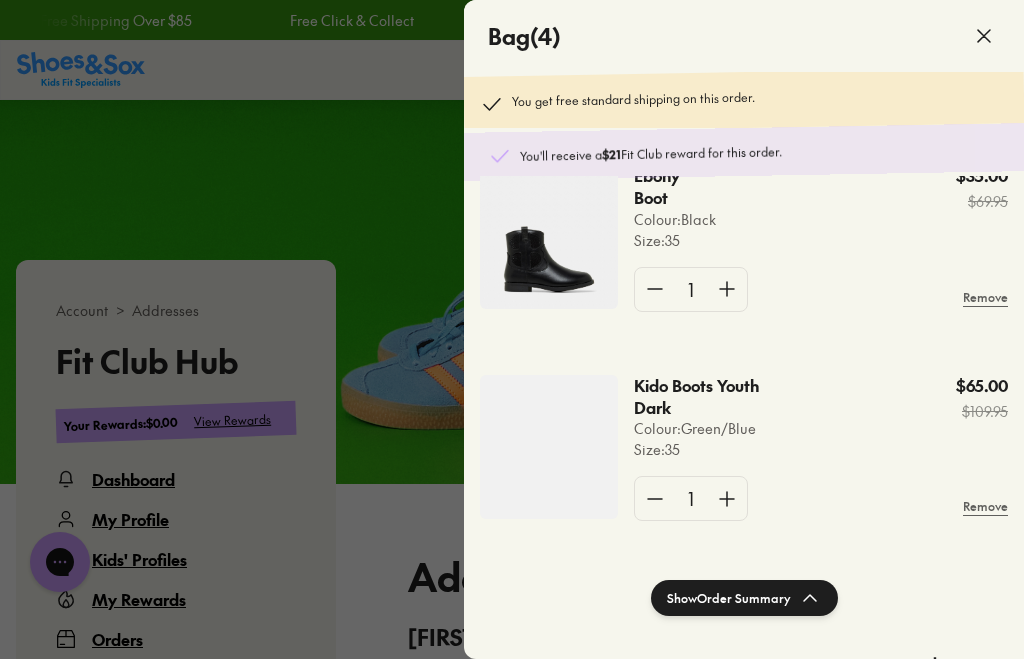 scroll, scrollTop: 464, scrollLeft: 0, axis: vertical 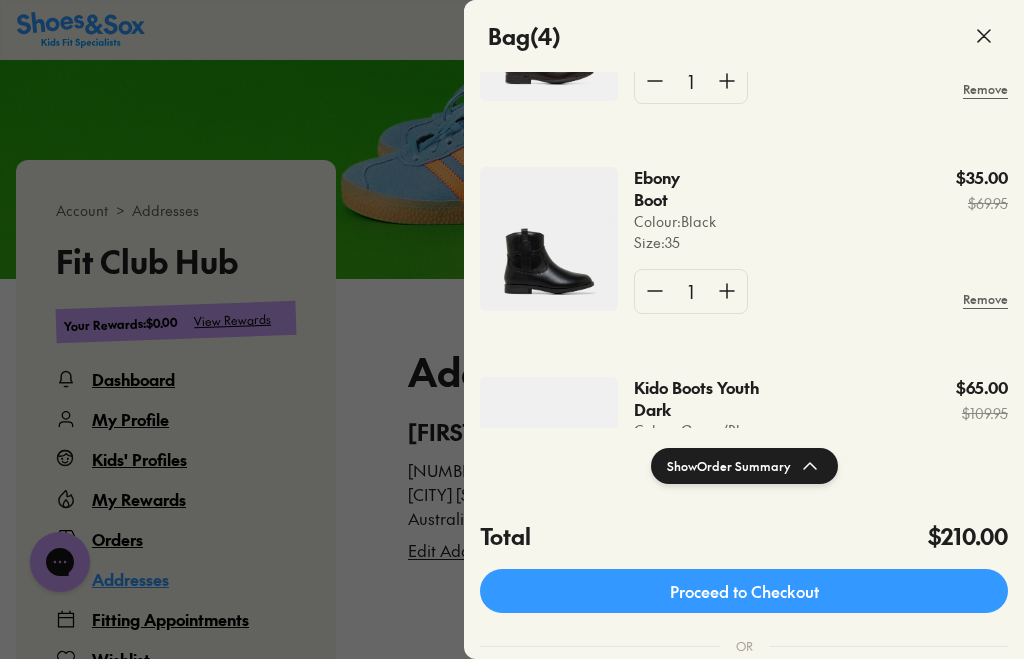 click 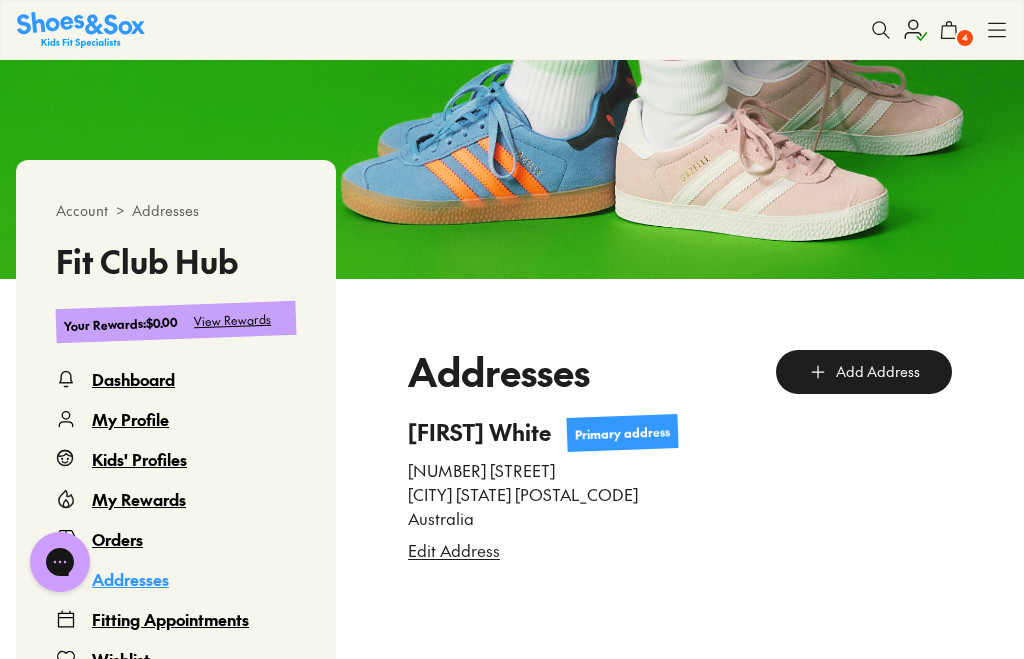 scroll, scrollTop: 464, scrollLeft: 0, axis: vertical 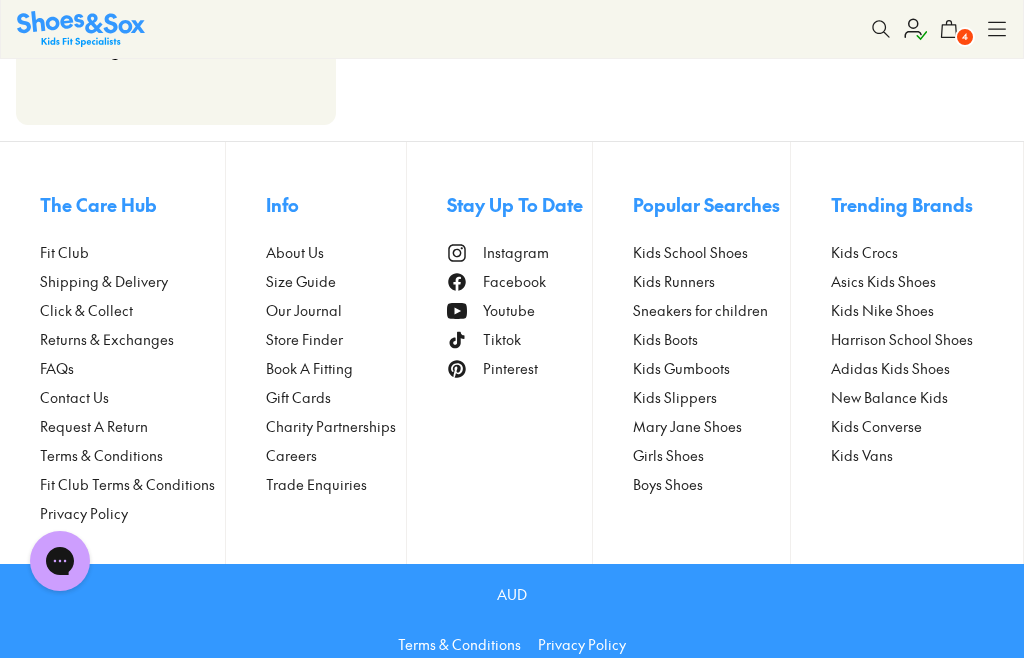 click on "Returns & Exchanges" at bounding box center [107, 340] 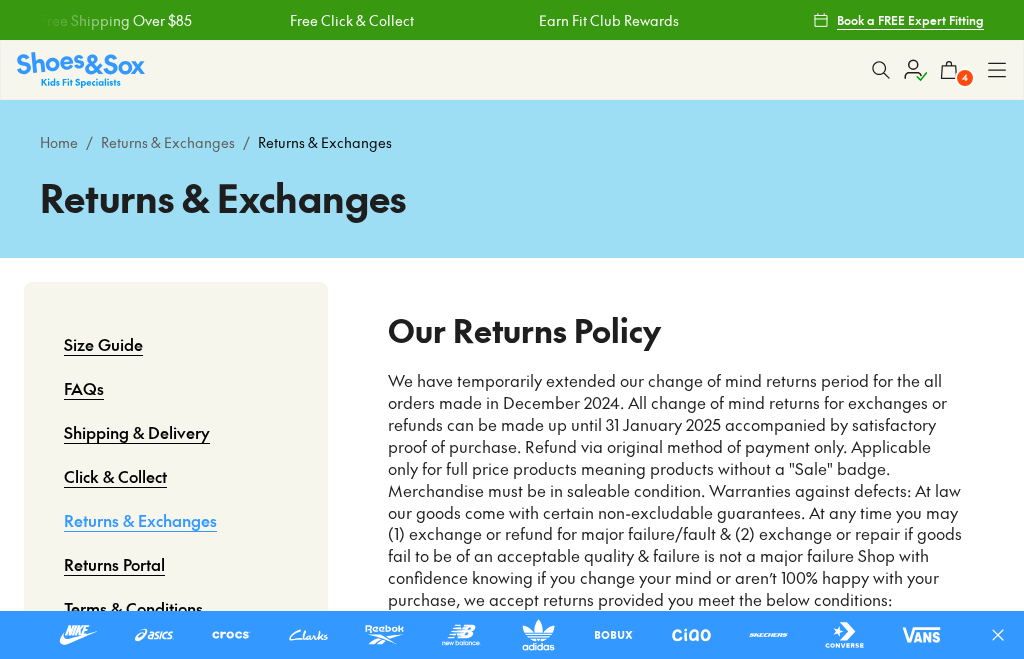 scroll, scrollTop: 0, scrollLeft: 0, axis: both 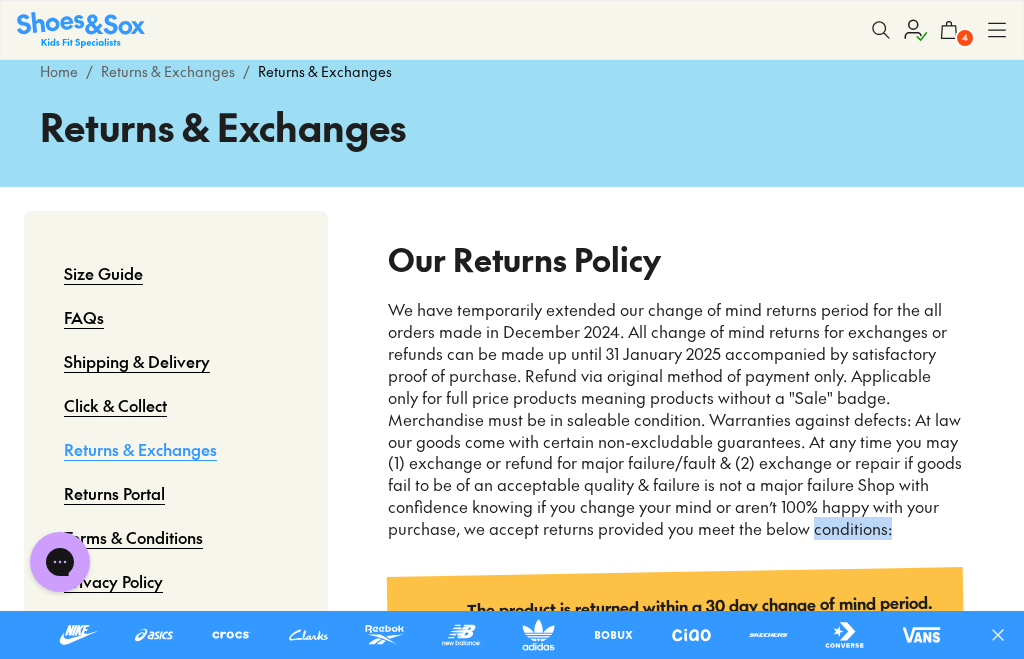 click on "Our Returns Policy
We have temporarily extended our change of mind returns period for the all orders made in December [YEAR]. All change of mind returns for exchanges or refunds can be made up until 31 January [YEAR] accompanied by satisfactory proof of purchase. Refund via original method of payment only. Applicable only for full price products meaning products without a "Sale" badge. Merchandise must be in saleable condition.
Warranties against defects: At law our goods come with certain non-excludable guarantees. At any time you may (1) exchange or refund for major failure/fault & (2) exchange or repair if goods fail to be of an acceptable quality & failure is not a major failure
Shop with confidence knowing if you change your mind or aren’t 100% happy with your purchase, we accept returns provided you meet the below conditions:
The product is returned within a 30 day change of mind period." at bounding box center (676, 1320) 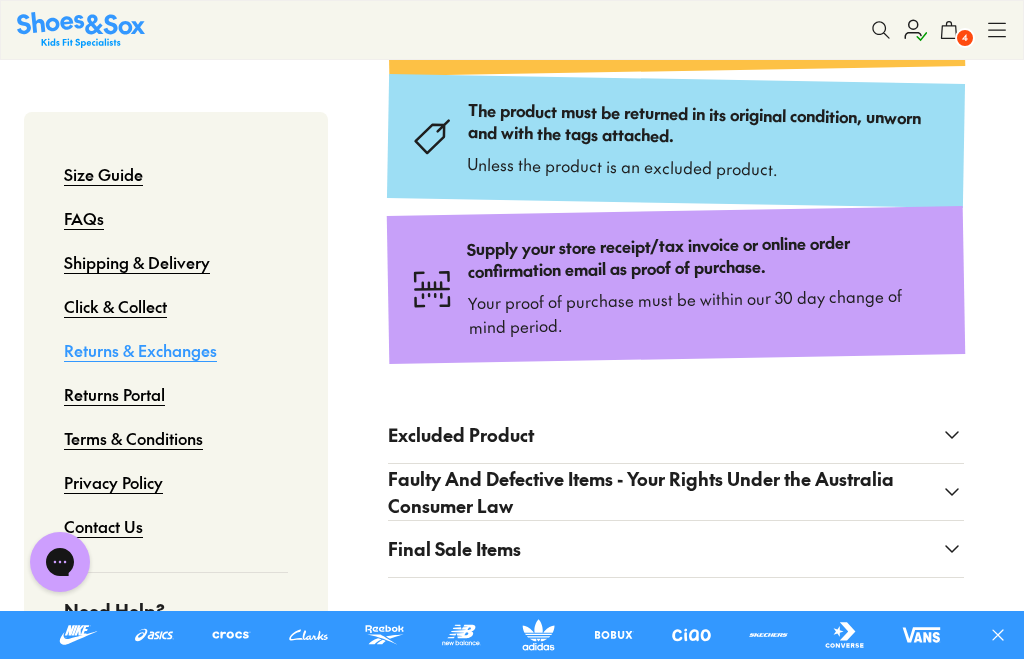 scroll, scrollTop: 725, scrollLeft: 0, axis: vertical 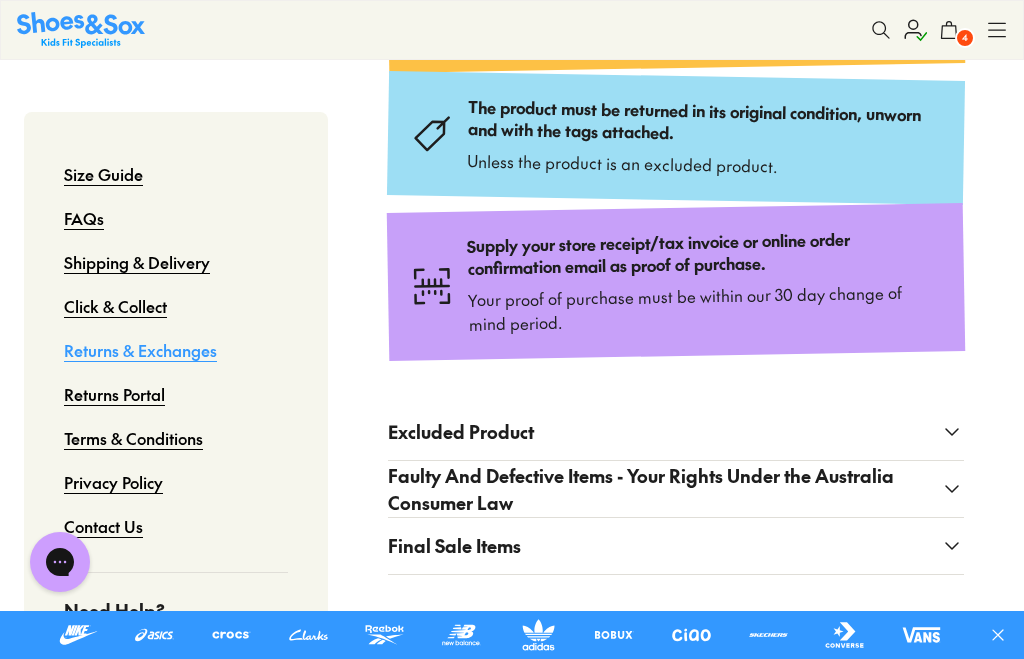 click 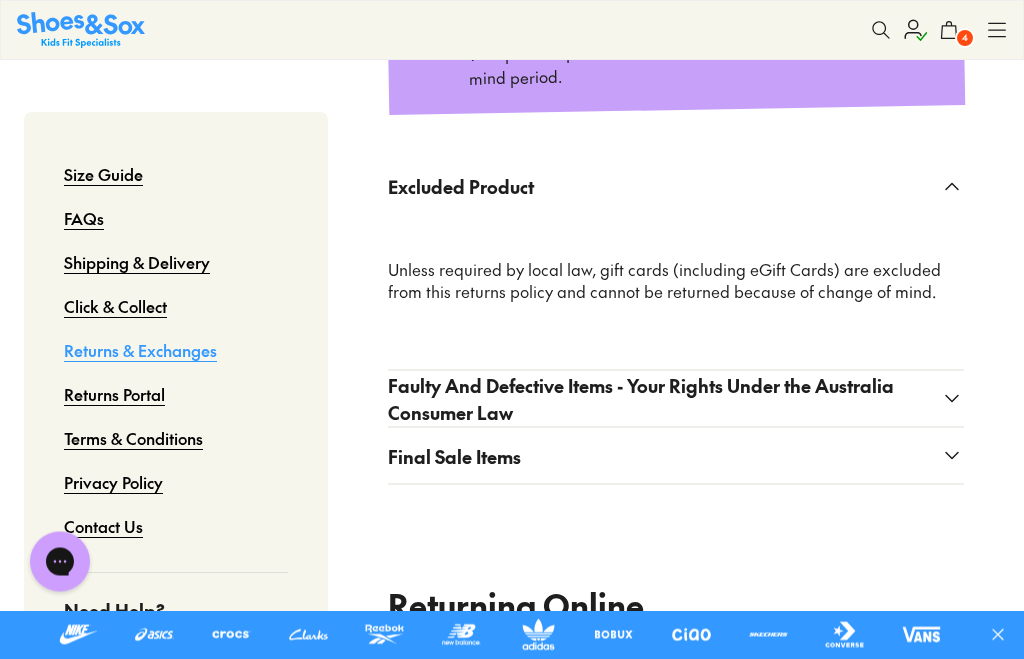 scroll, scrollTop: 986, scrollLeft: 0, axis: vertical 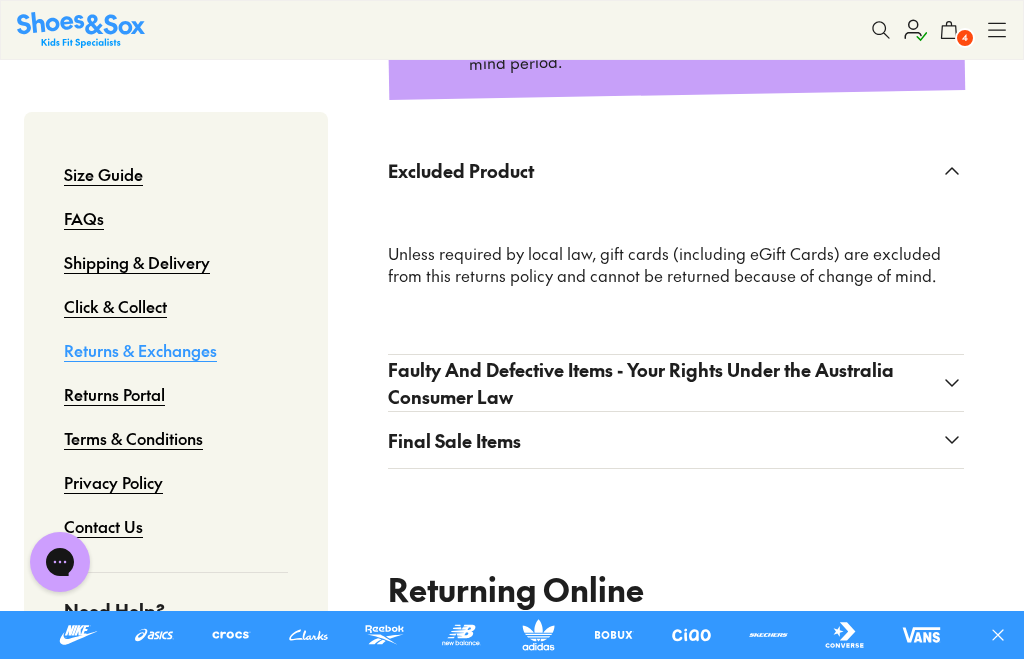click 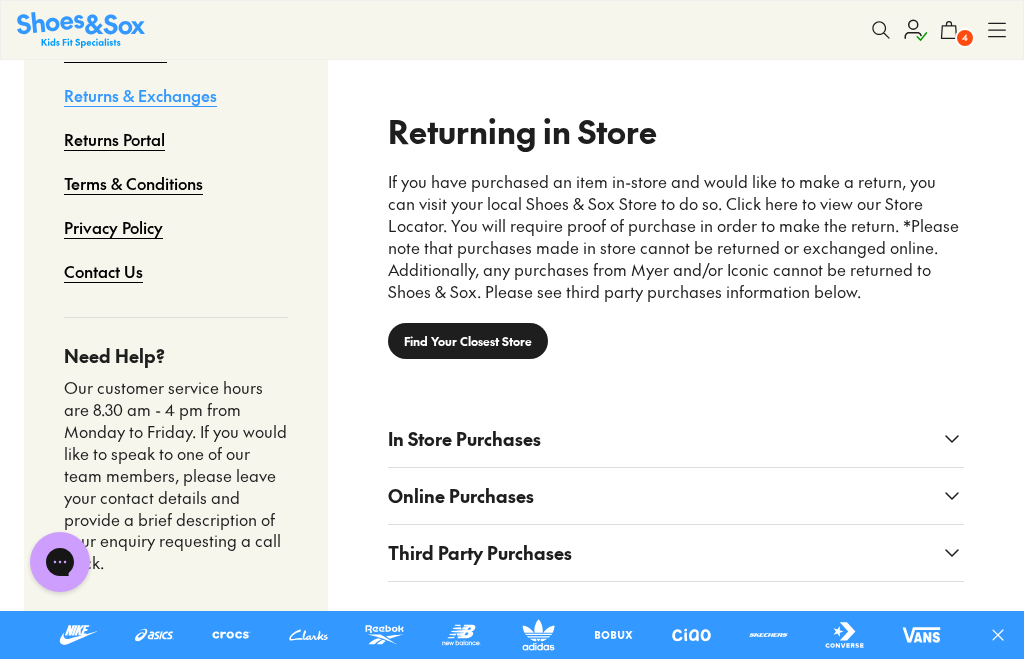 scroll, scrollTop: 2253, scrollLeft: 0, axis: vertical 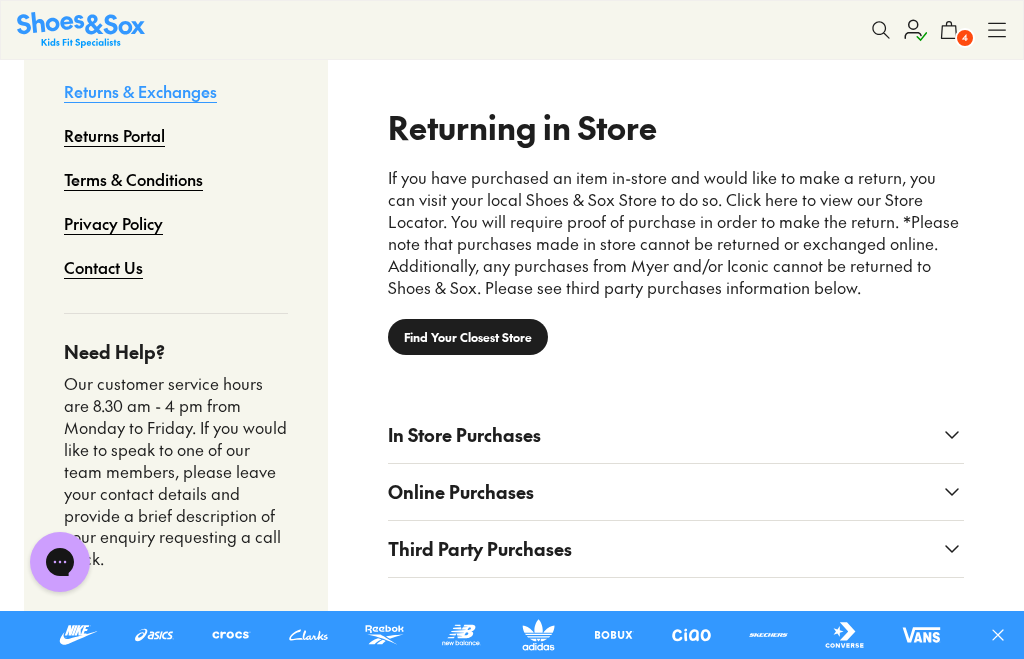click on "Online Purchases" at bounding box center [676, 492] 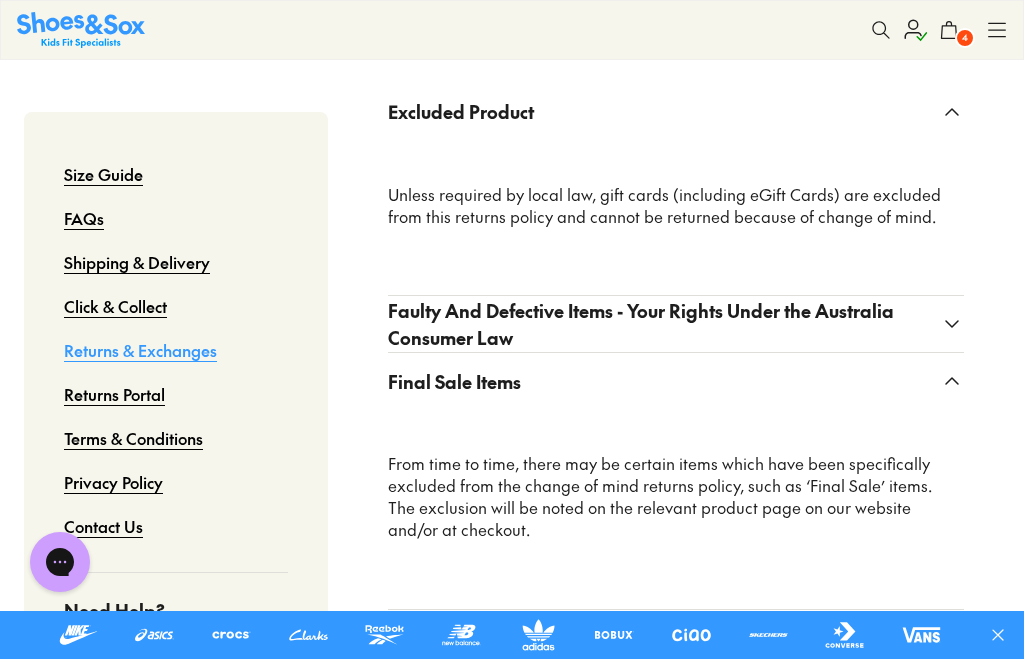 scroll, scrollTop: 1035, scrollLeft: 0, axis: vertical 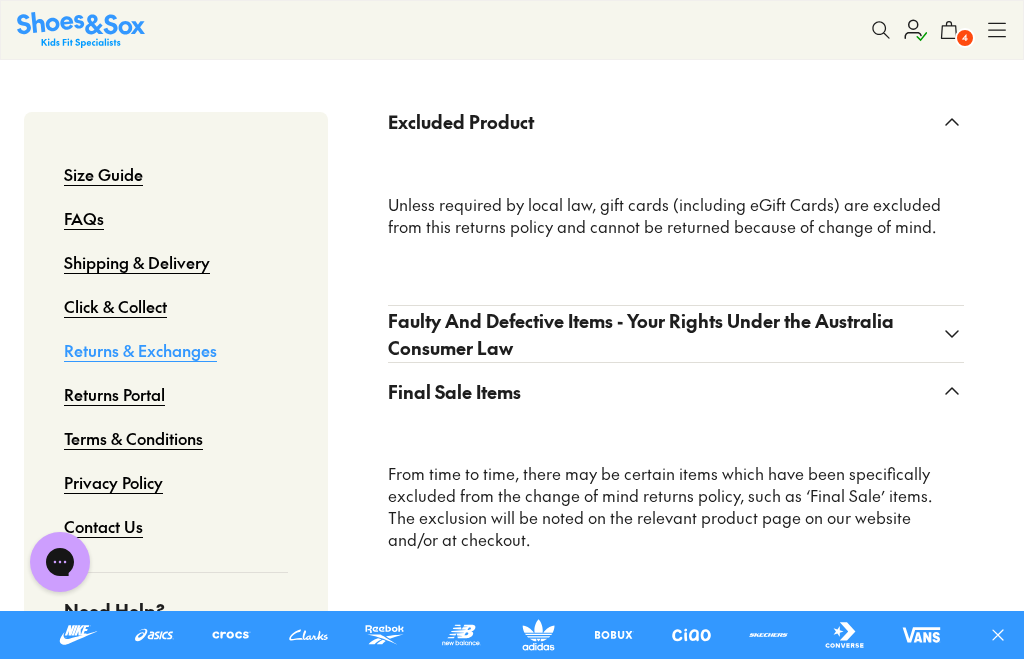 click on "4" at bounding box center (965, 38) 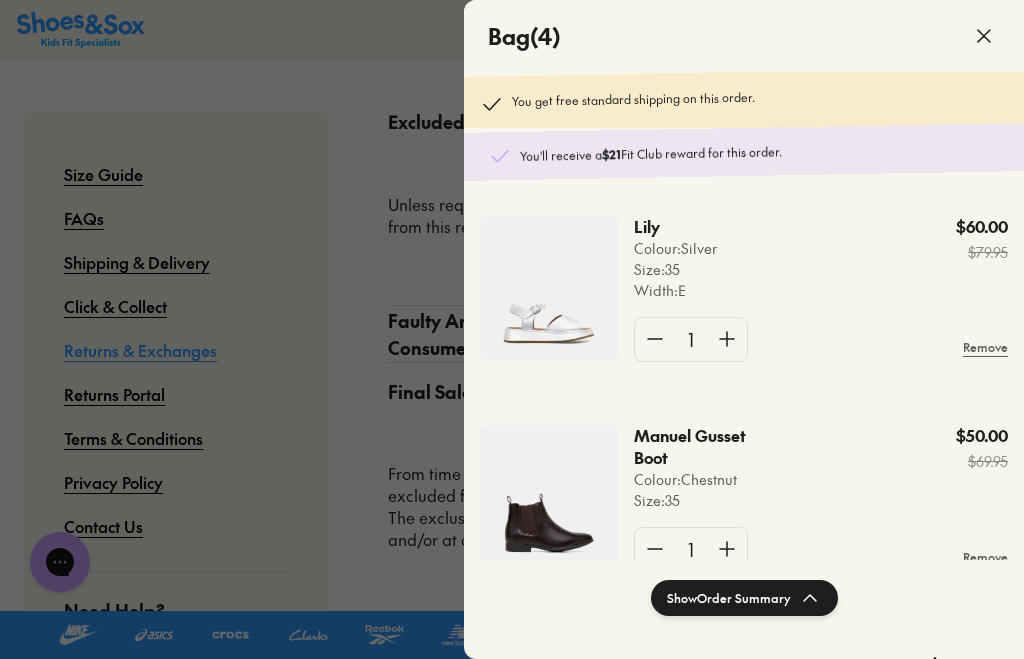 click on "Show  Order Summary" 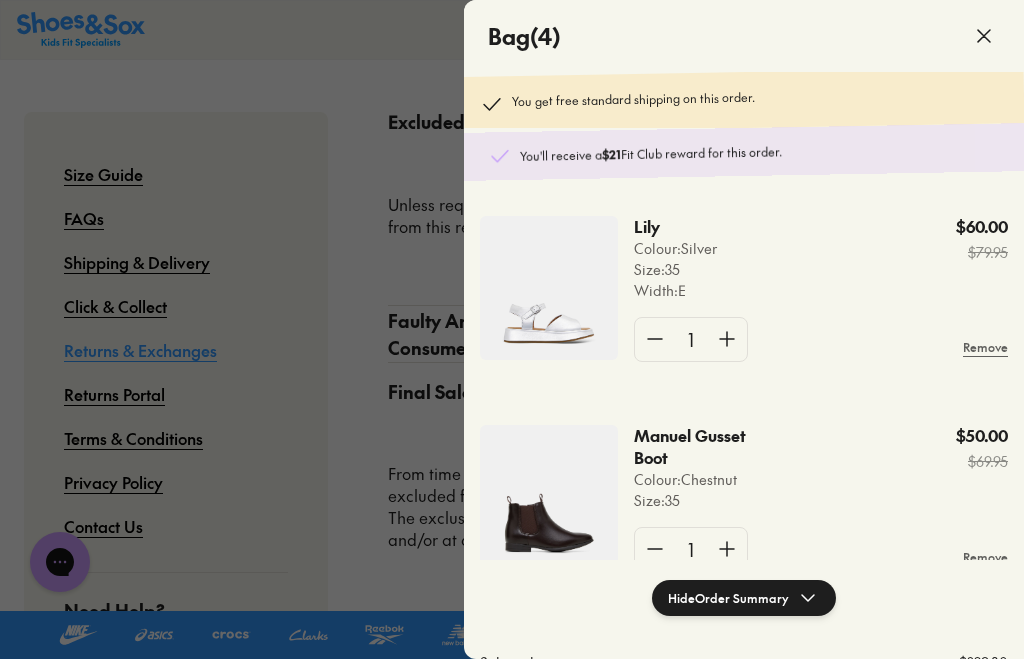 click on "Hide  Order Summary" 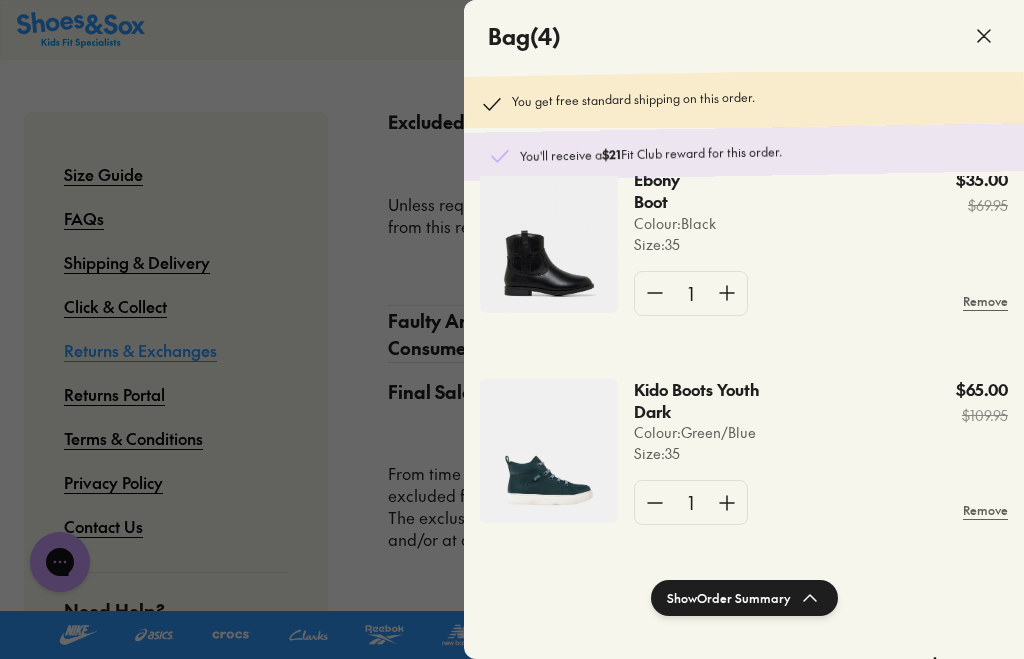 scroll, scrollTop: 464, scrollLeft: 0, axis: vertical 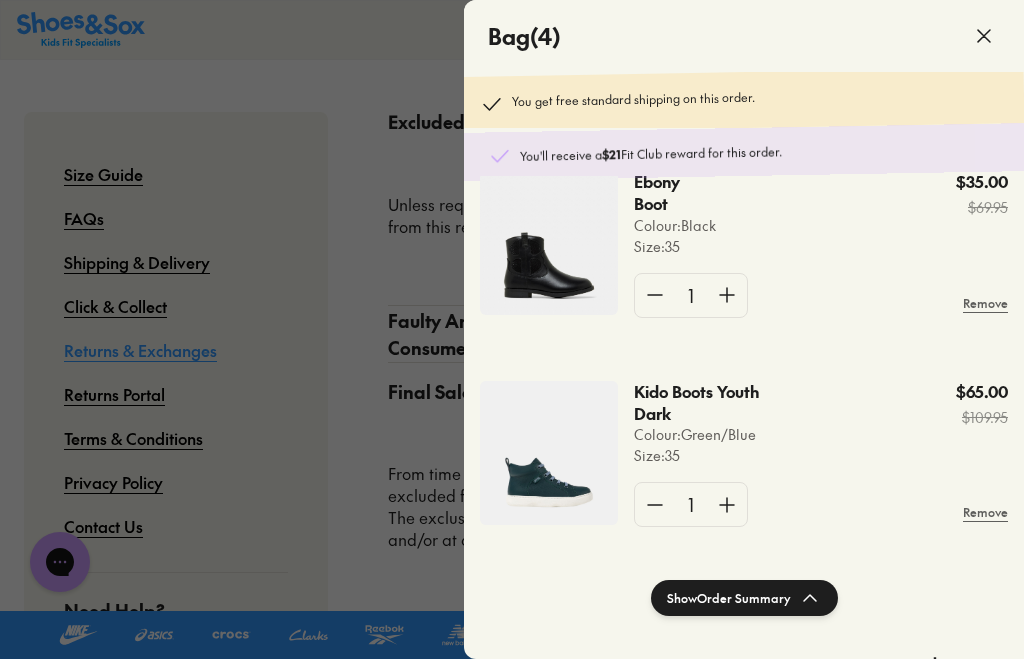 click 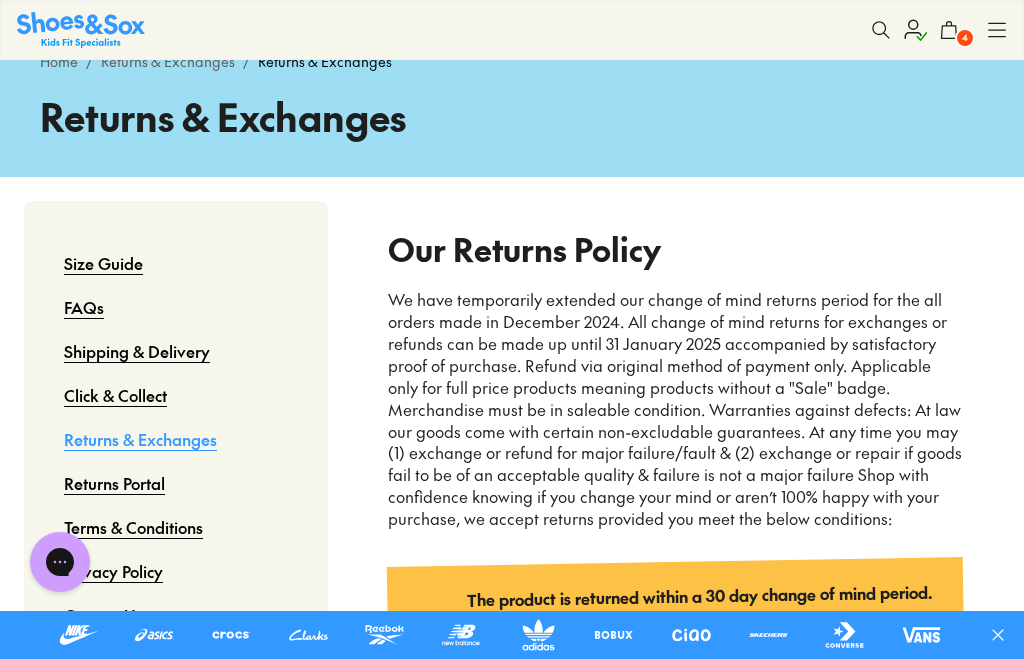 scroll, scrollTop: 0, scrollLeft: 0, axis: both 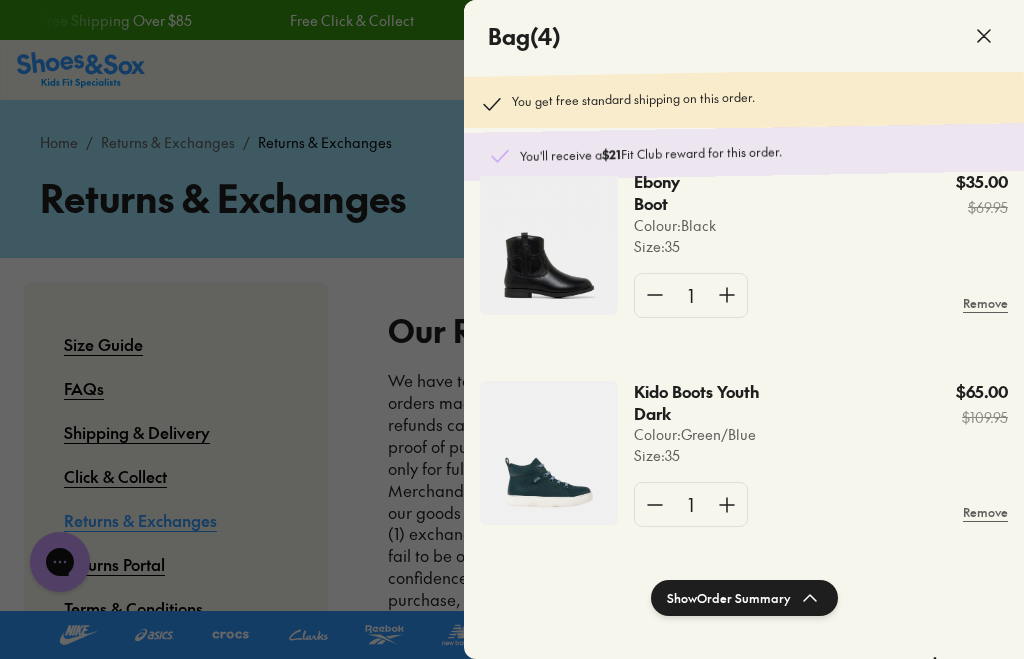 click on "Show  Order Summary" 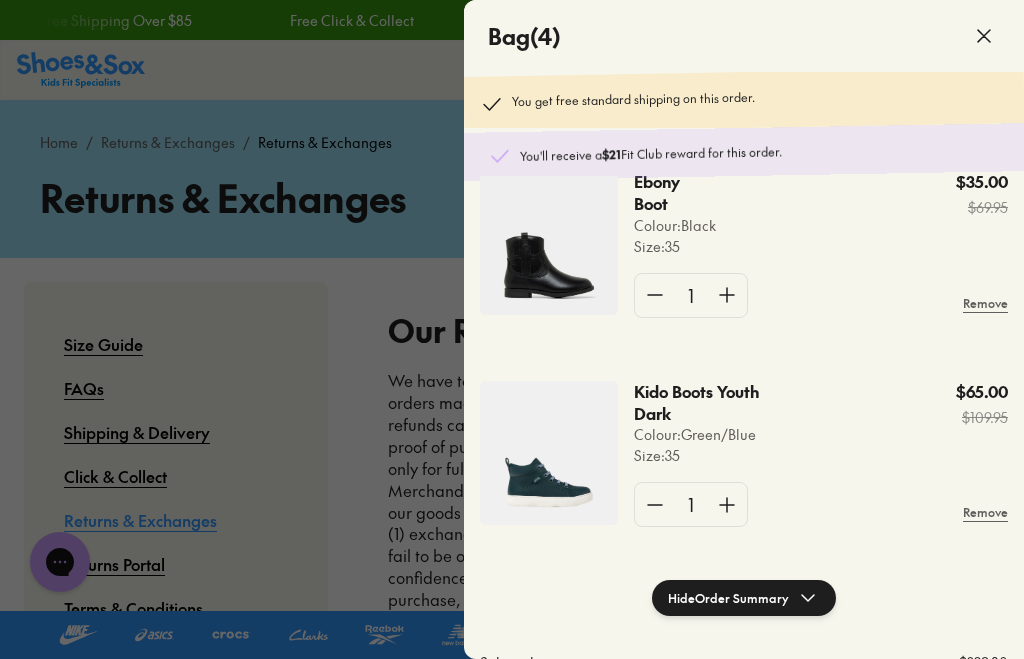 click on "Hide  Order Summary" 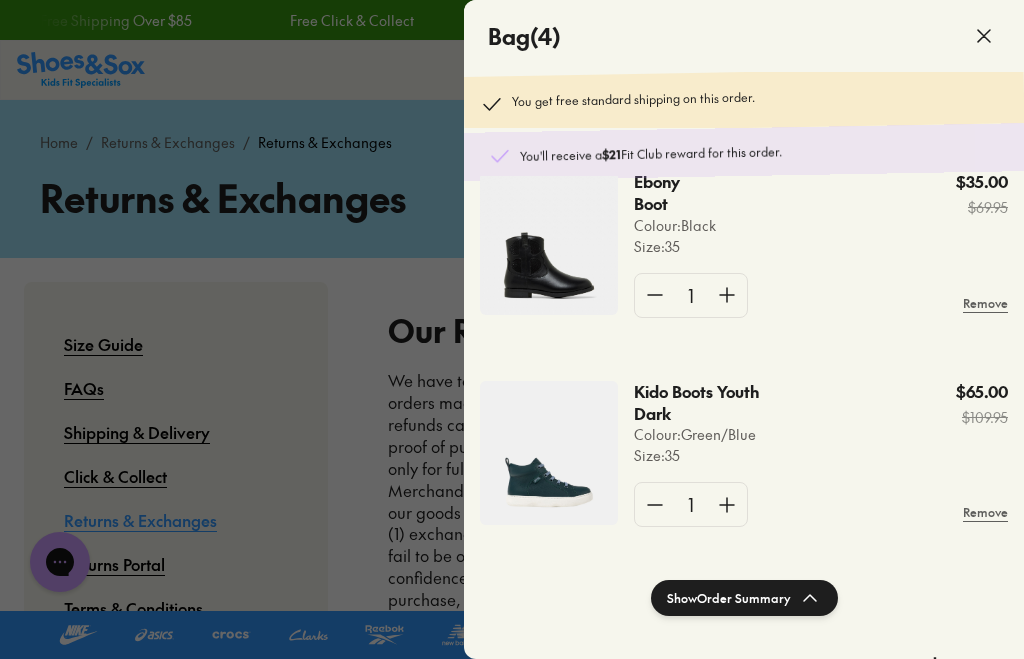 click on "Show  Order Summary" 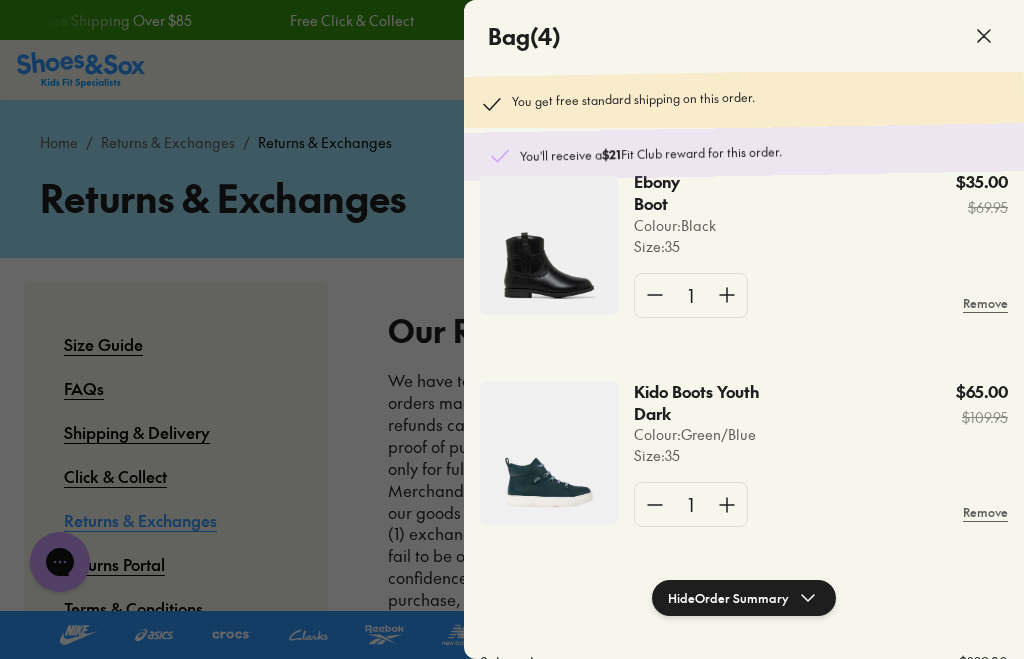 click 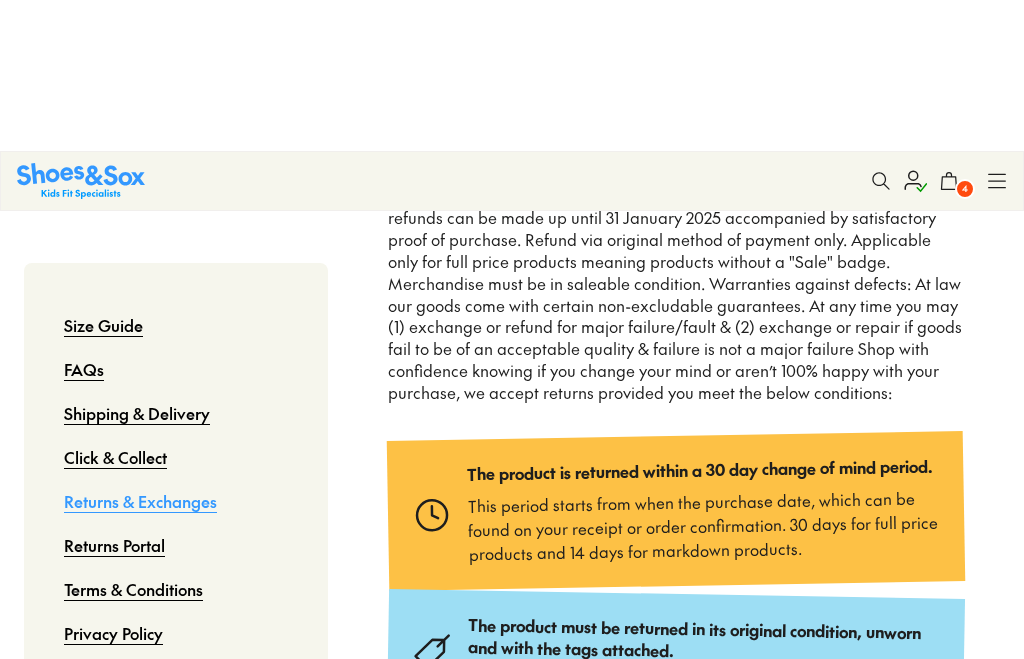 scroll, scrollTop: 0, scrollLeft: 0, axis: both 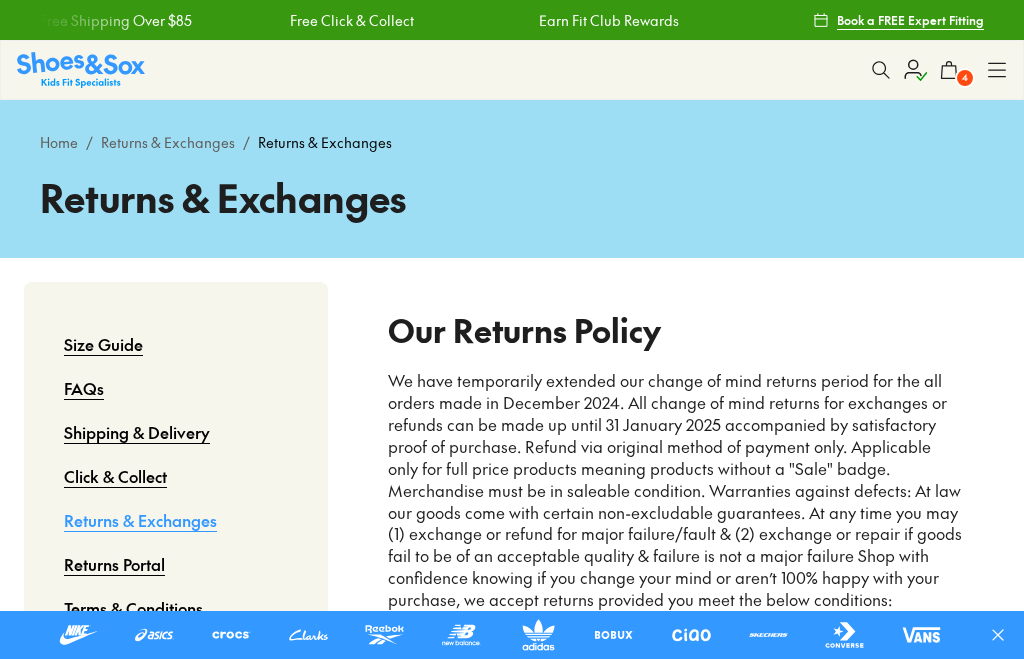 click on "4" 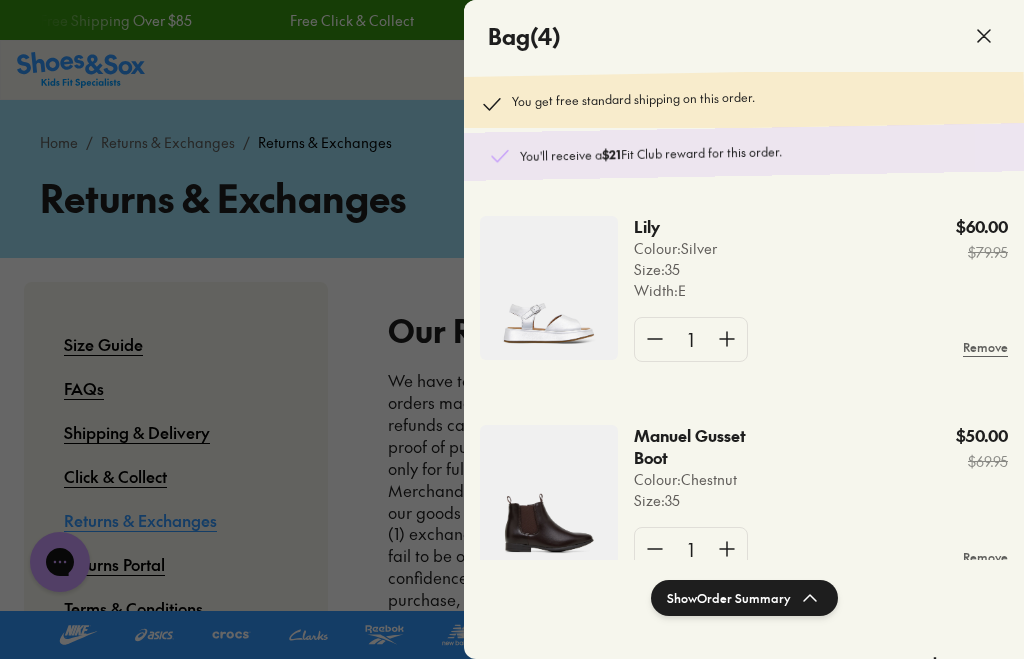 scroll, scrollTop: 0, scrollLeft: 0, axis: both 